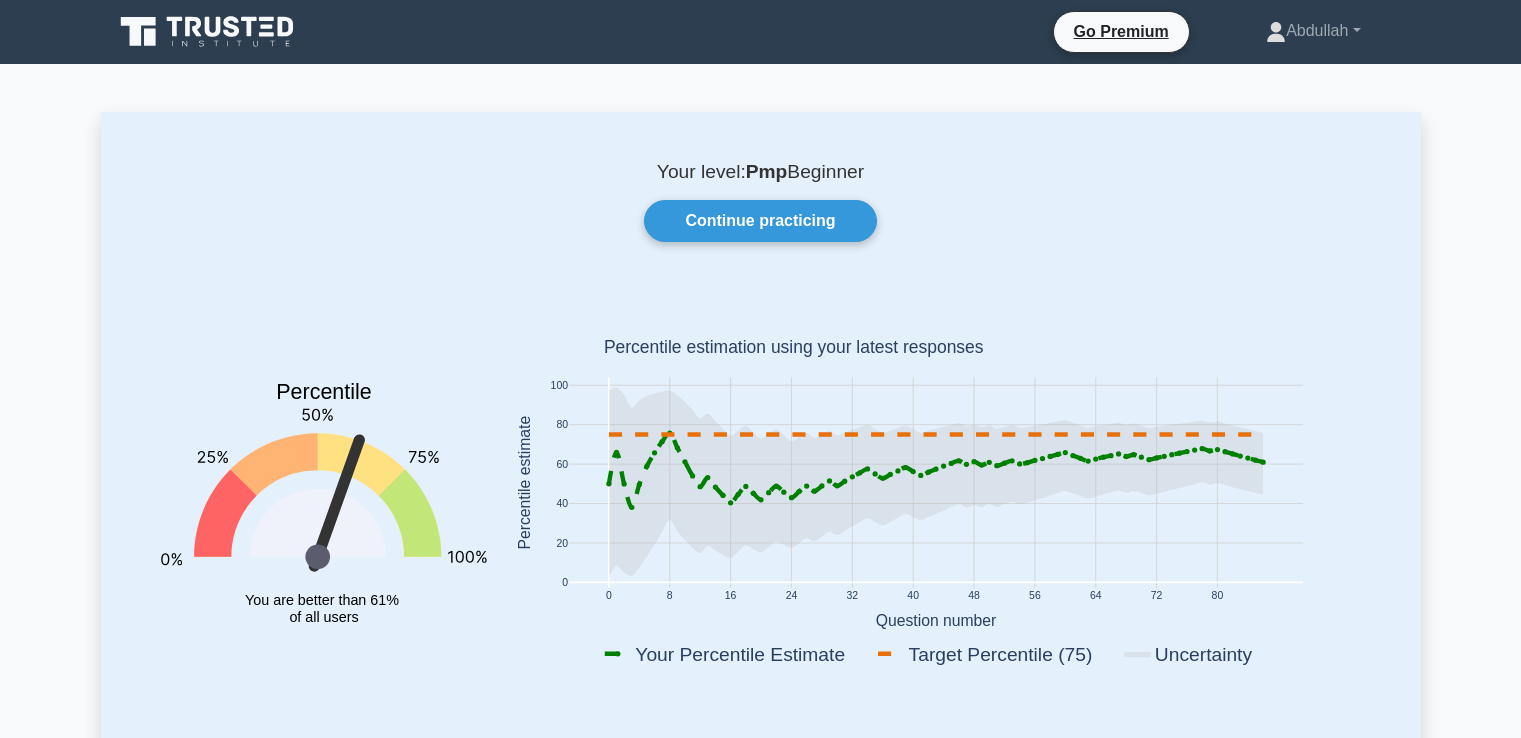 scroll, scrollTop: 0, scrollLeft: 0, axis: both 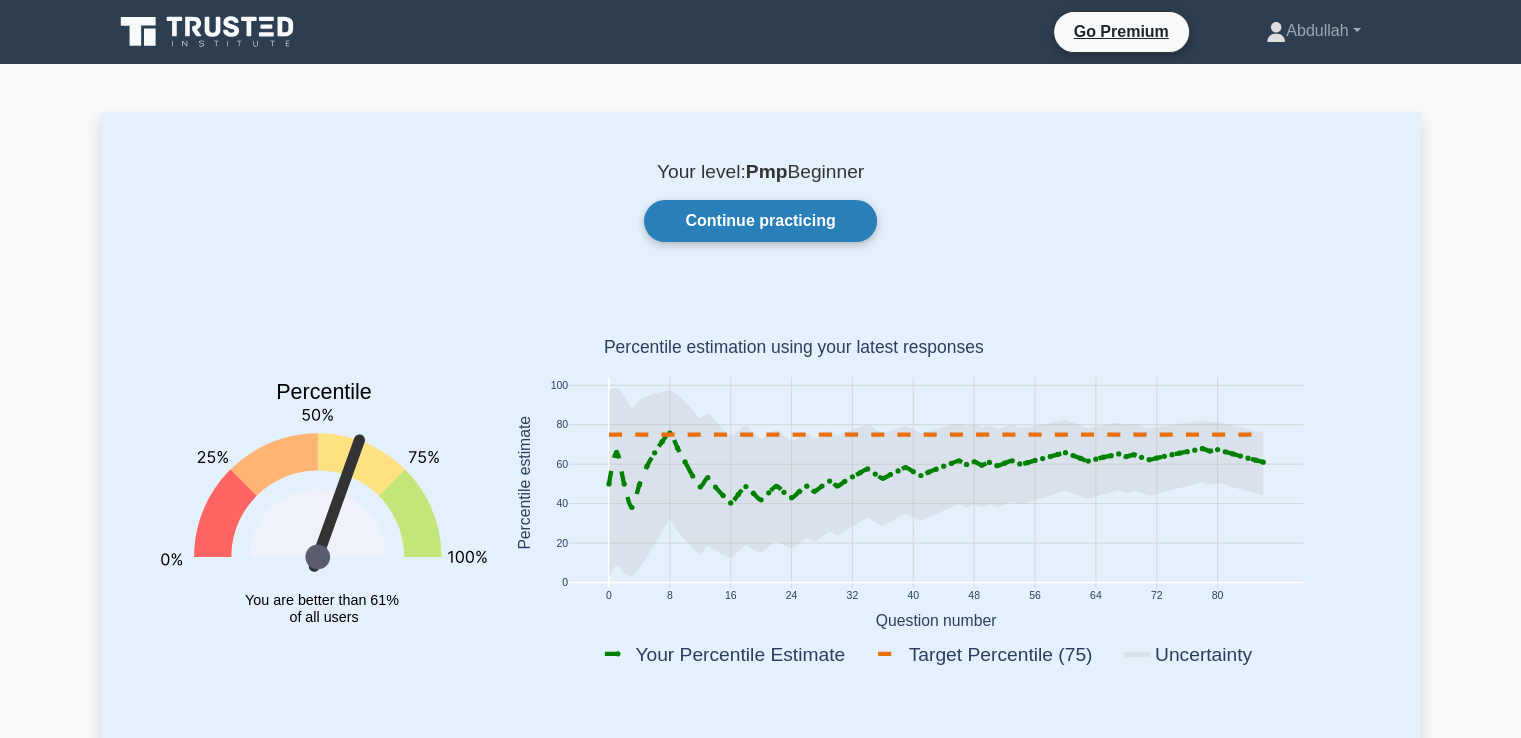 click on "Continue practicing" at bounding box center (760, 221) 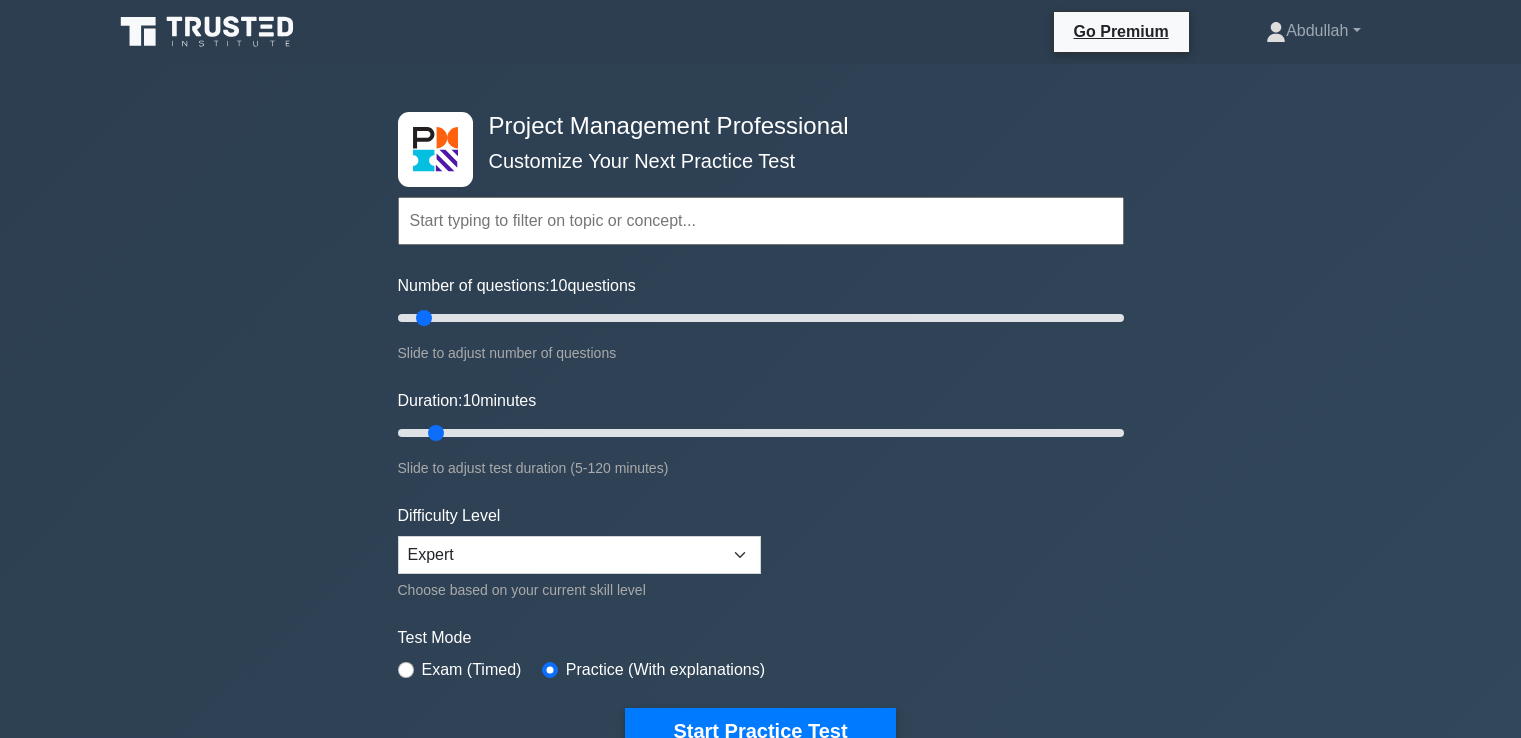 scroll, scrollTop: 0, scrollLeft: 0, axis: both 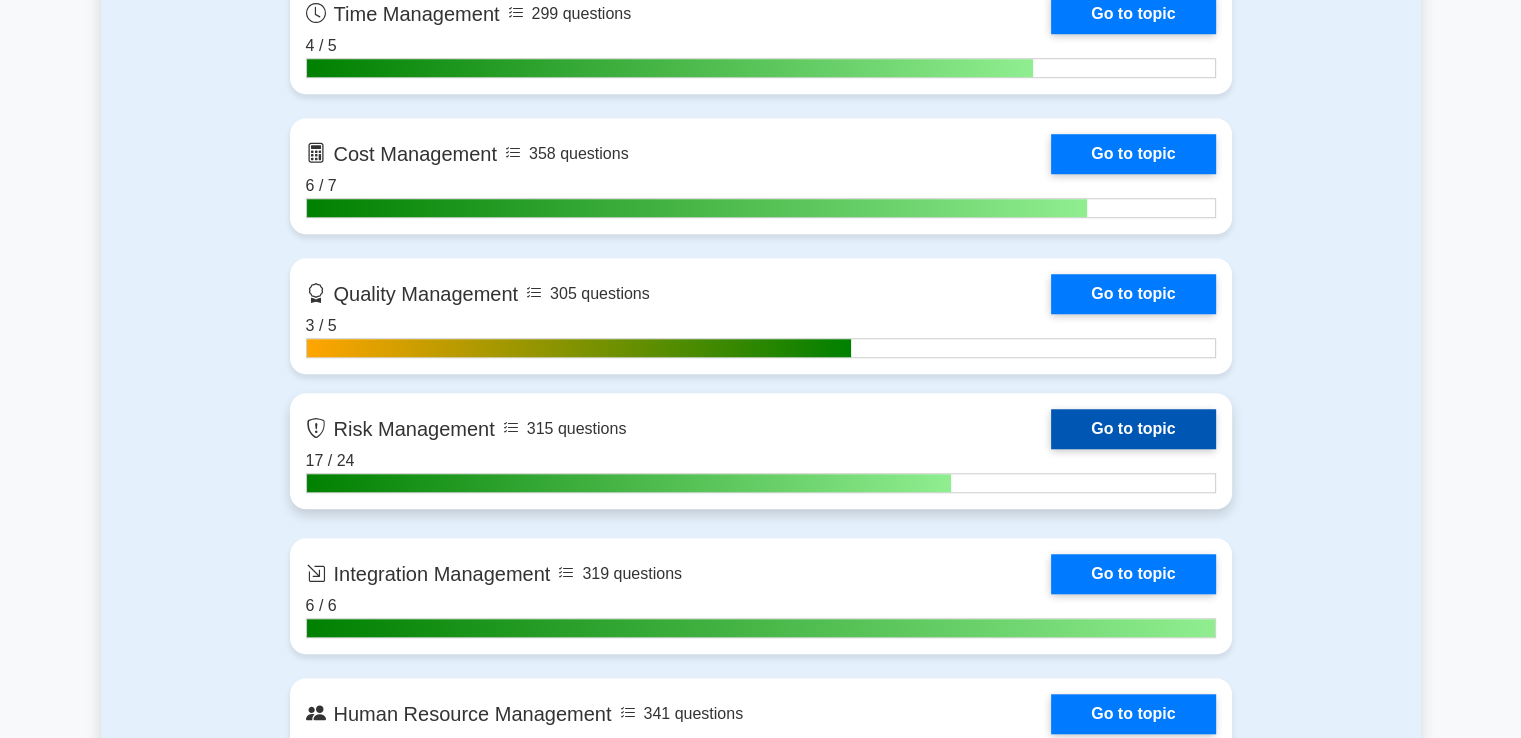 click on "Go to topic" at bounding box center (1133, 429) 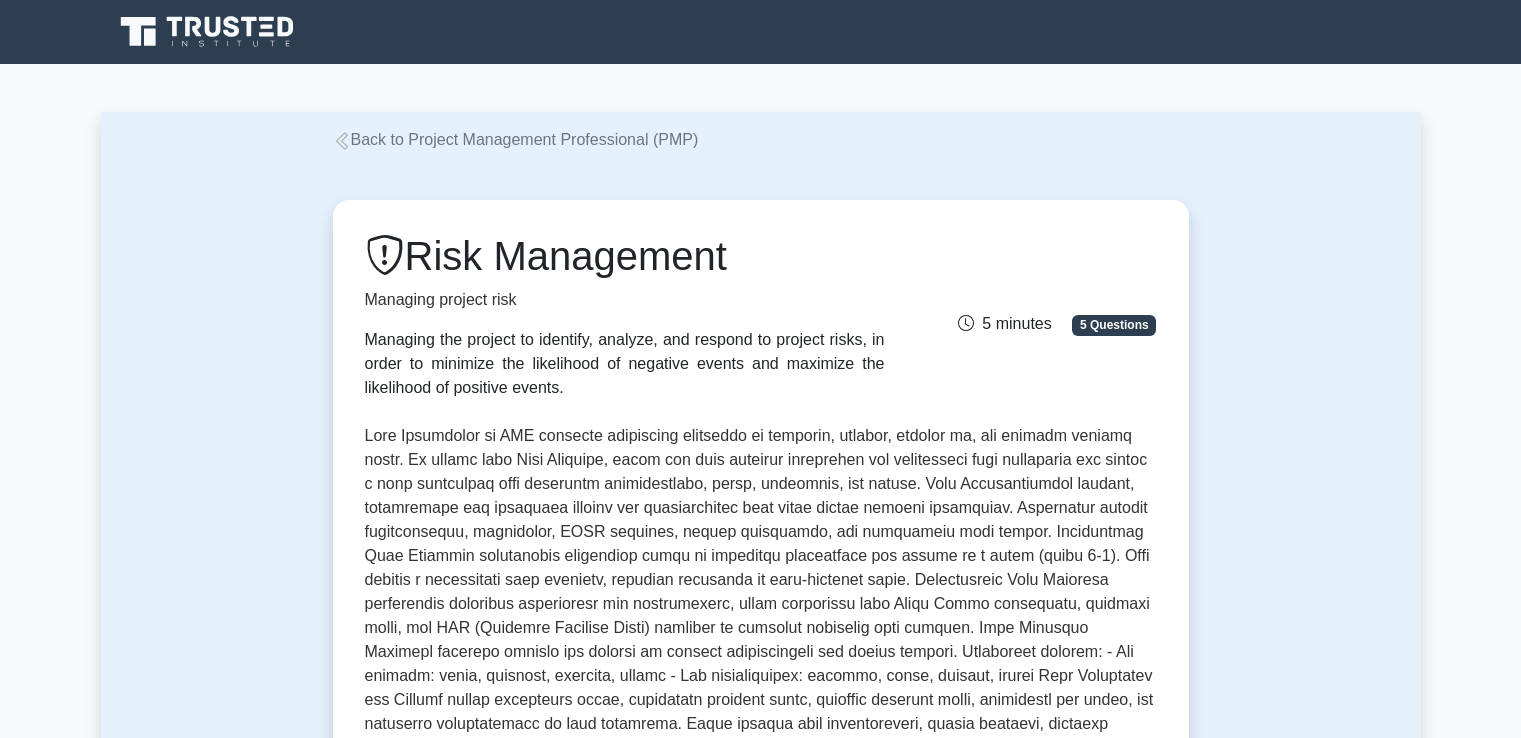 scroll, scrollTop: 0, scrollLeft: 0, axis: both 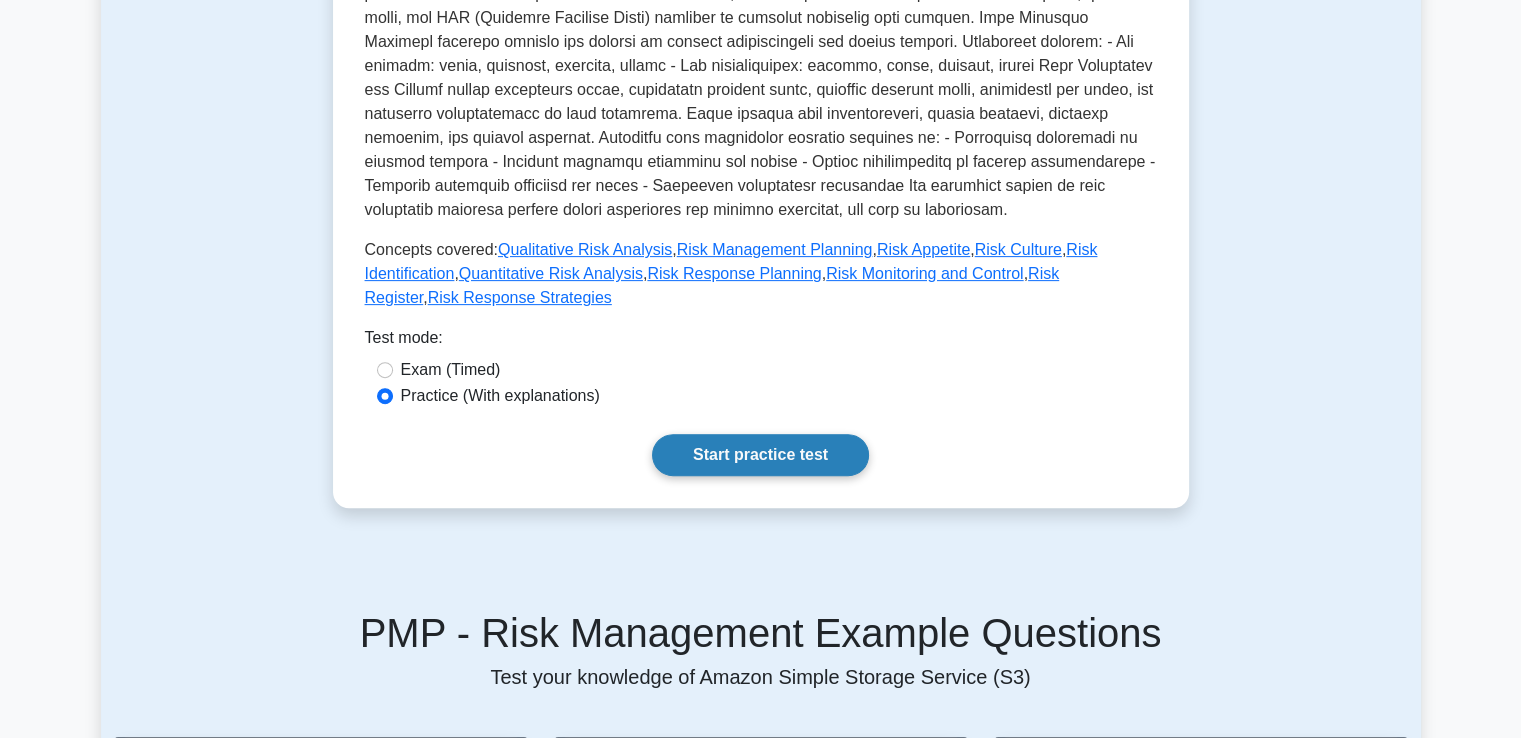 click on "Start practice test" at bounding box center [760, 455] 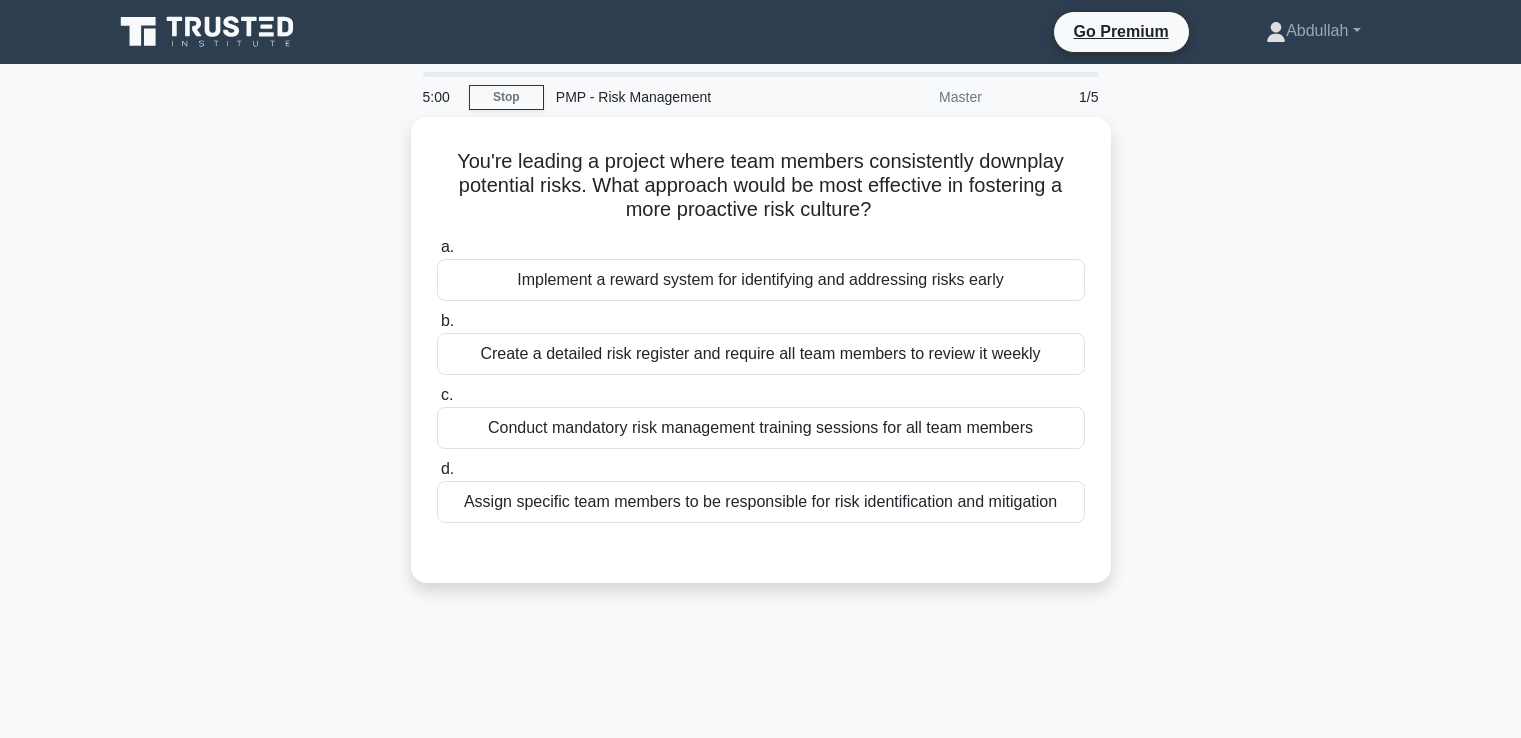 scroll, scrollTop: 0, scrollLeft: 0, axis: both 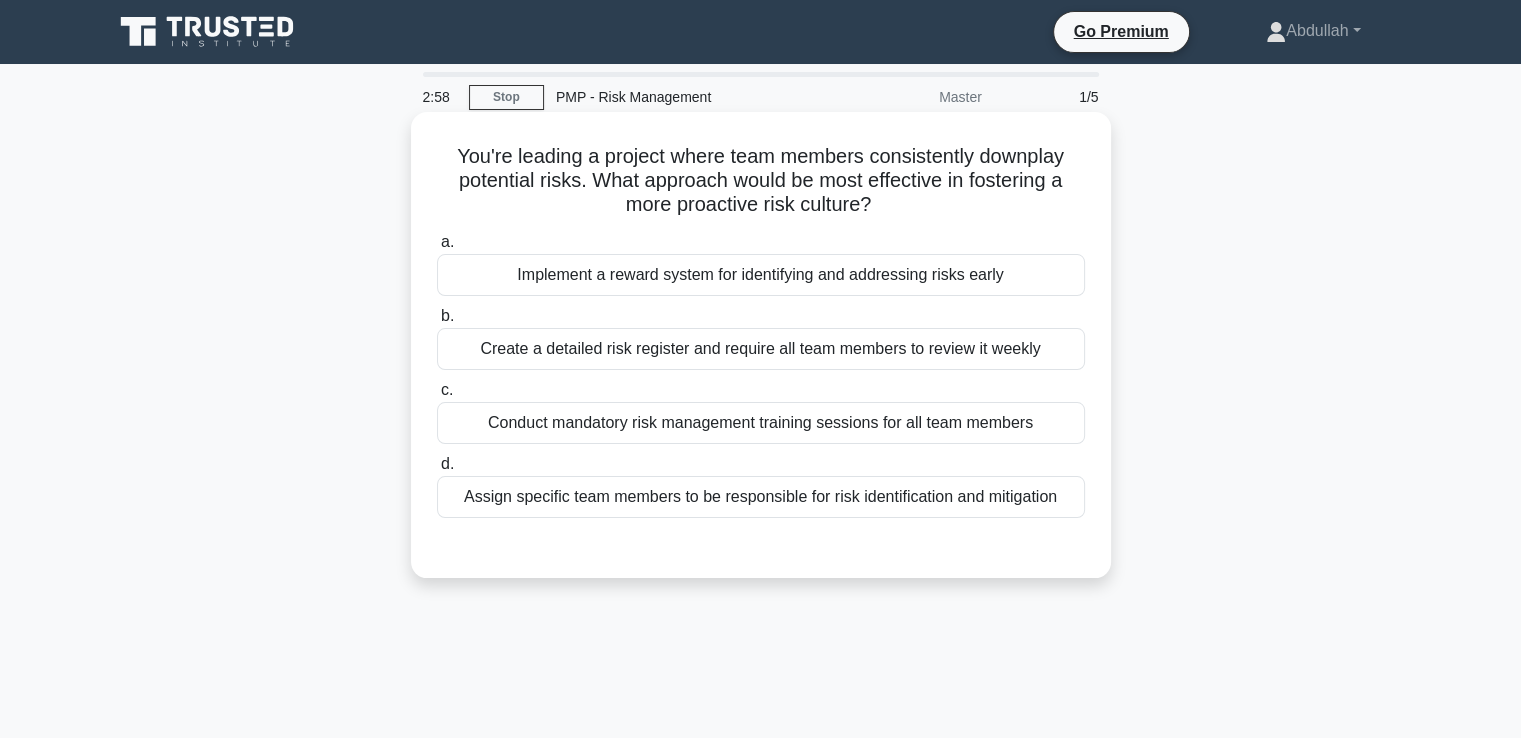 click on "Conduct mandatory risk management training sessions for all team members" at bounding box center [761, 423] 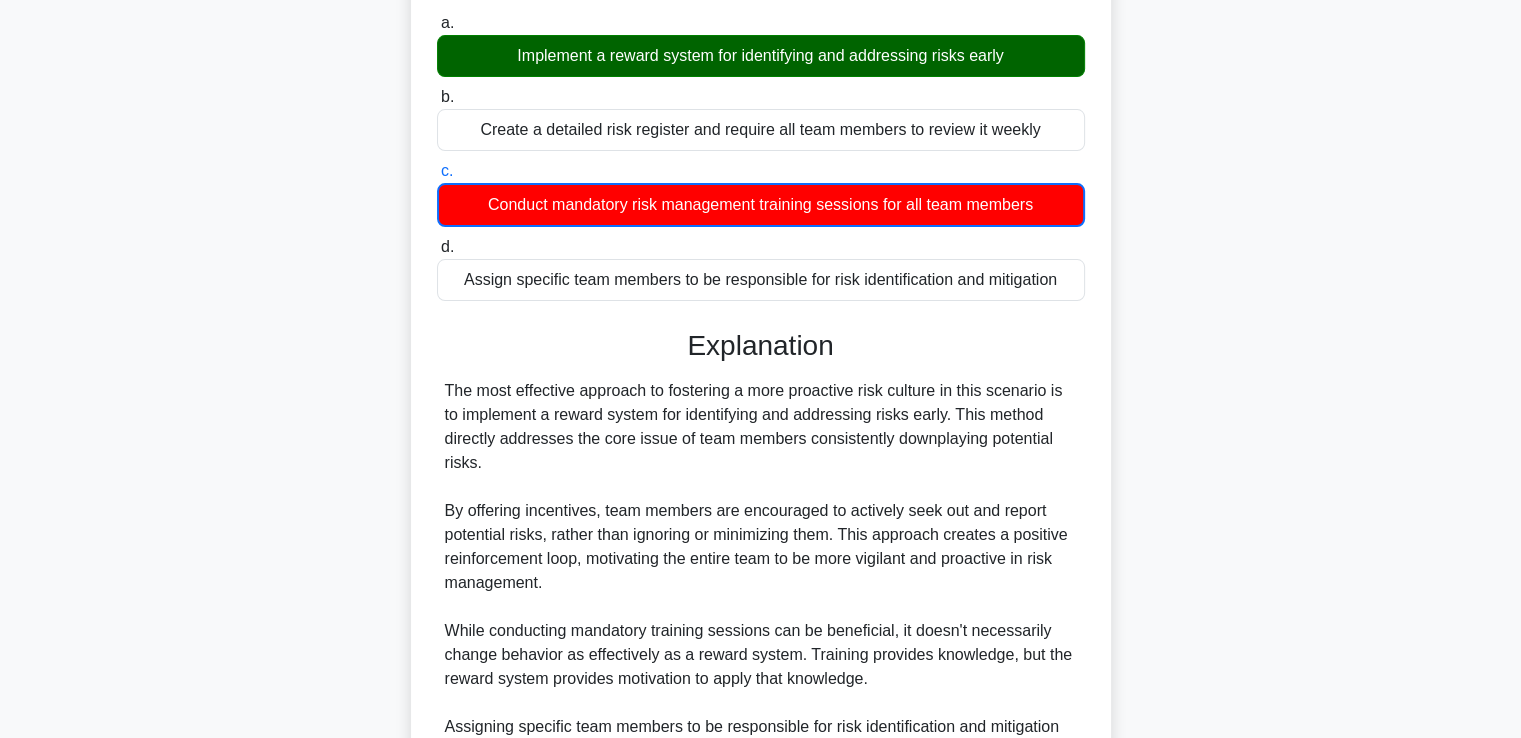 scroll, scrollTop: 229, scrollLeft: 0, axis: vertical 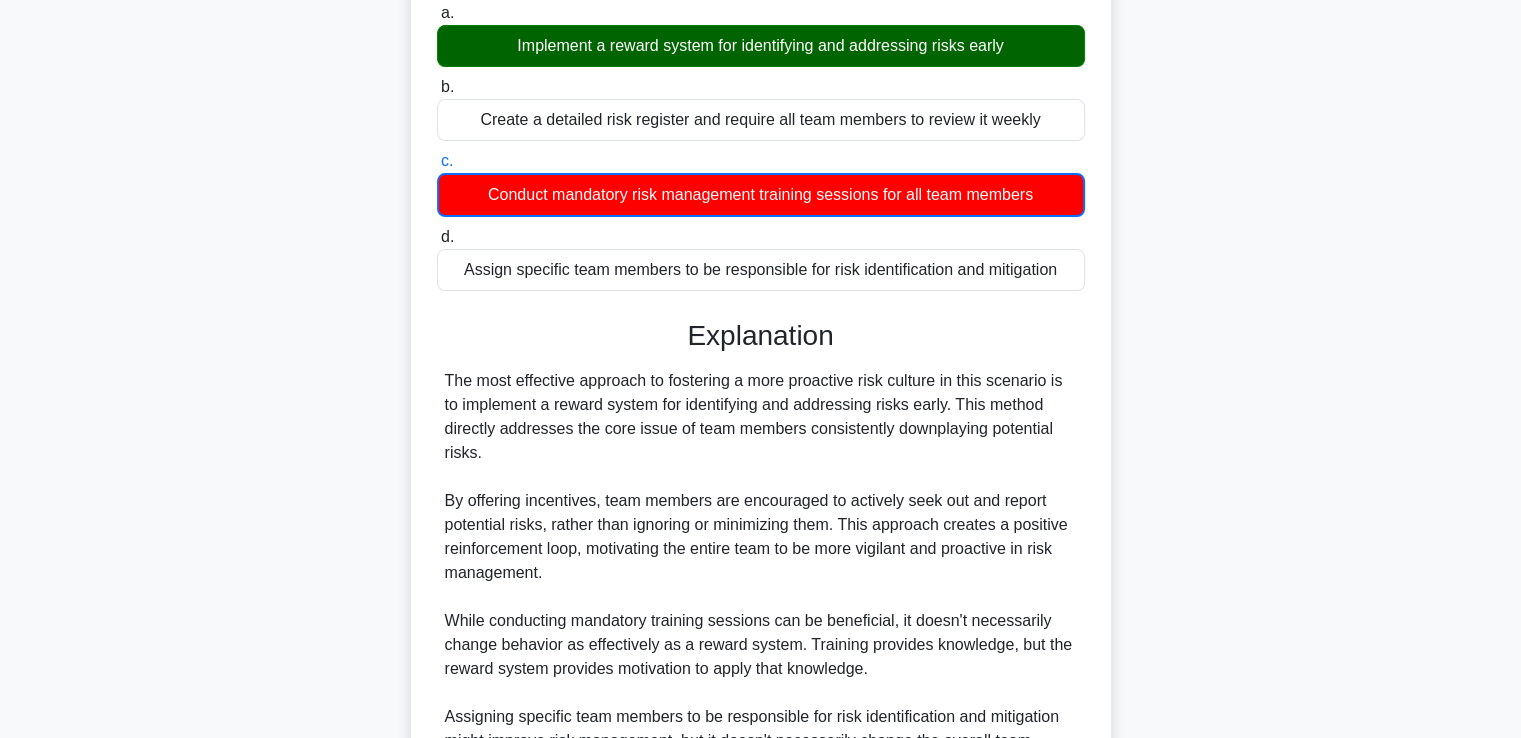 click on "d.
Assign specific team members to be responsible for risk identification and mitigation" at bounding box center (437, 237) 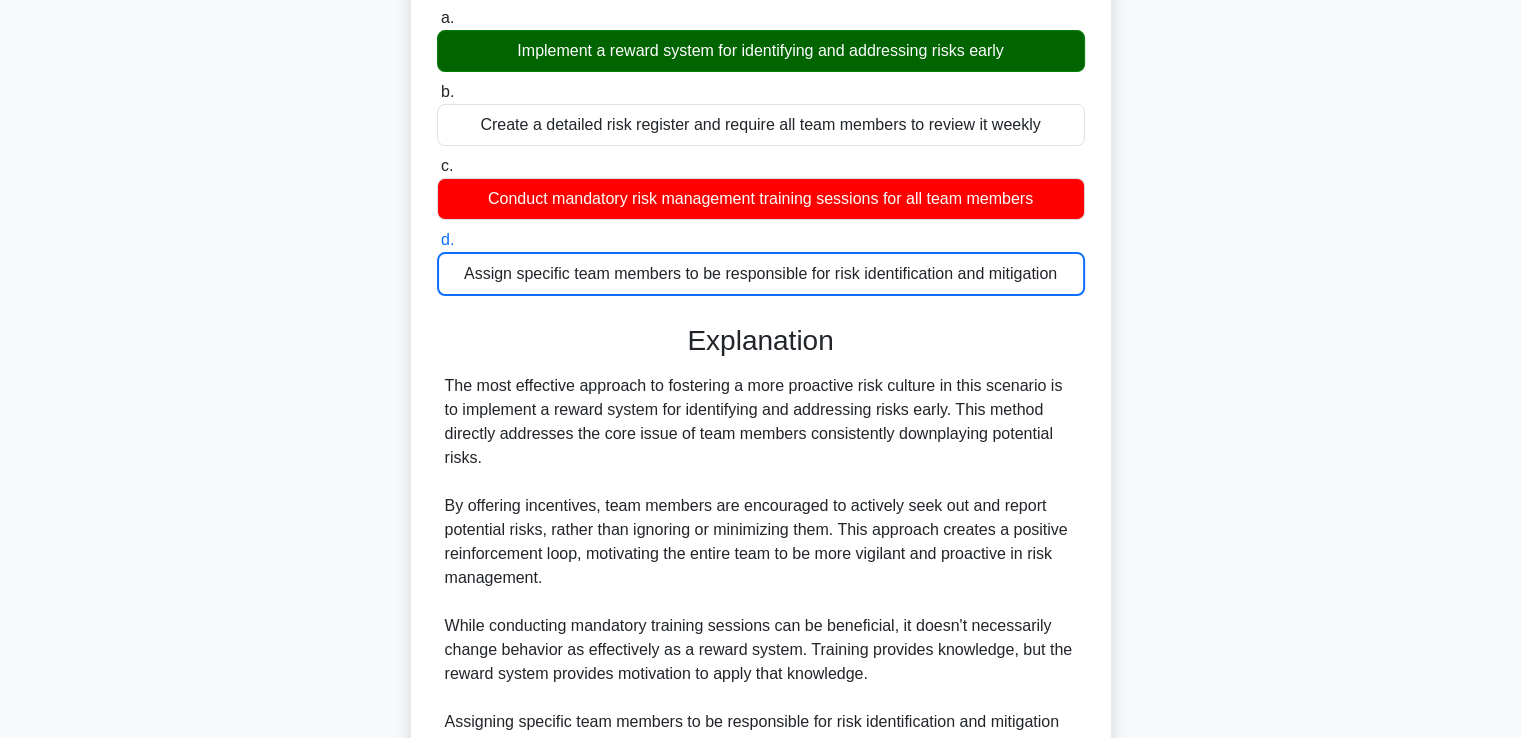 click on "You're leading a project where team members consistently downplay potential risks. What approach would be most effective in fostering a more proactive risk culture?
.spinner_0XTQ{transform-origin:center;animation:spinner_y6GP .75s linear infinite}@keyframes spinner_y6GP{100%{transform:rotate(360deg)}}
a.
Implement a reward system for identifying and addressing risks early" at bounding box center (761, 526) 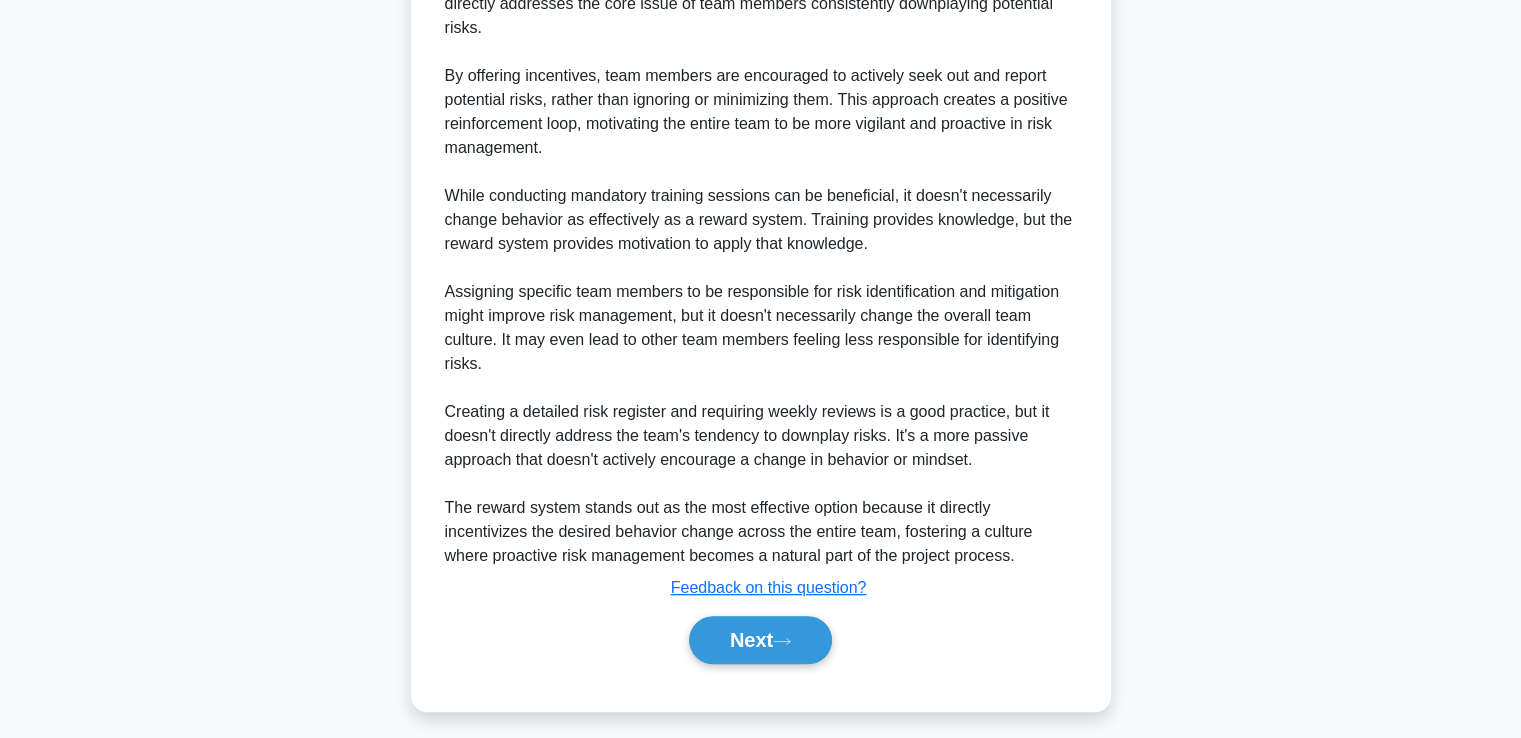 scroll, scrollTop: 664, scrollLeft: 0, axis: vertical 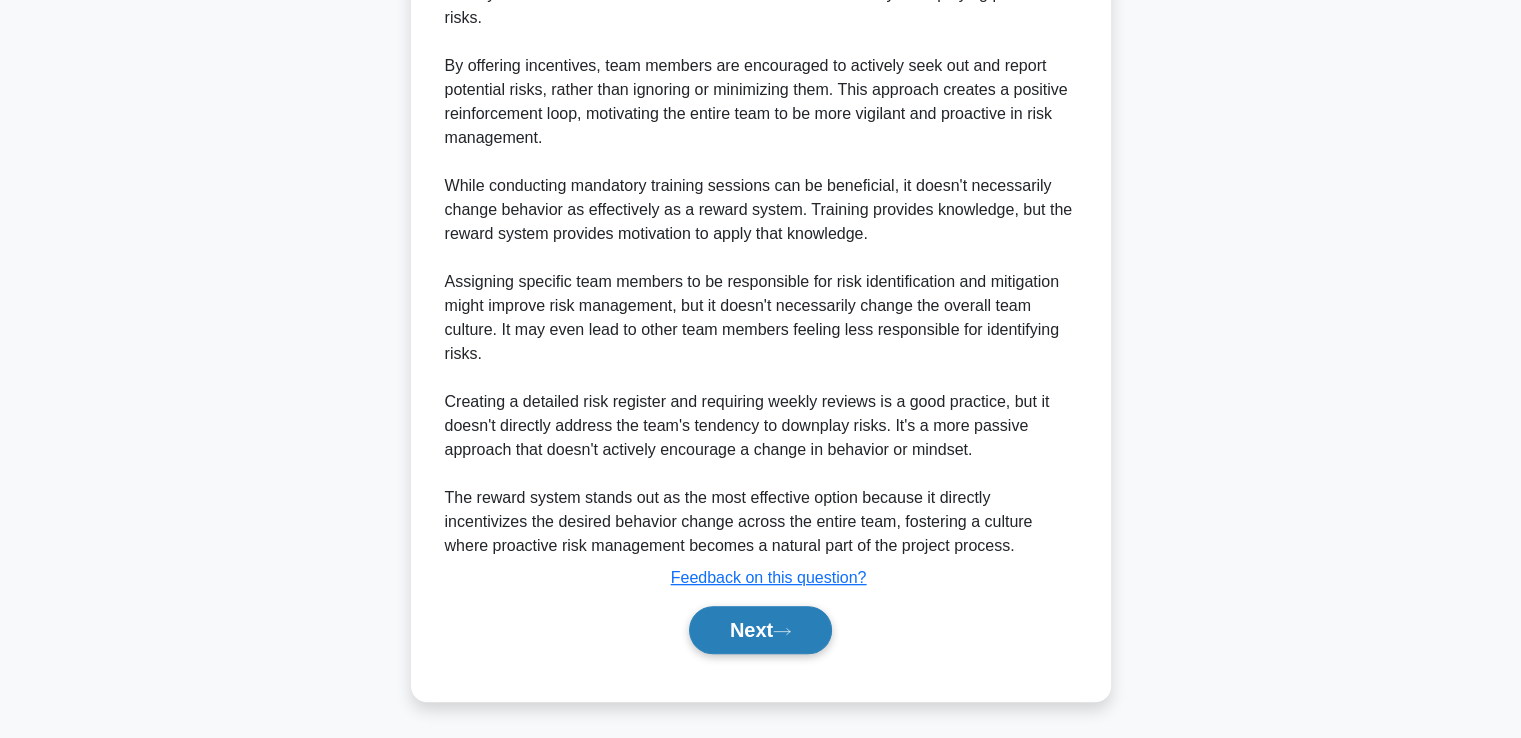 click on "Next" at bounding box center (760, 630) 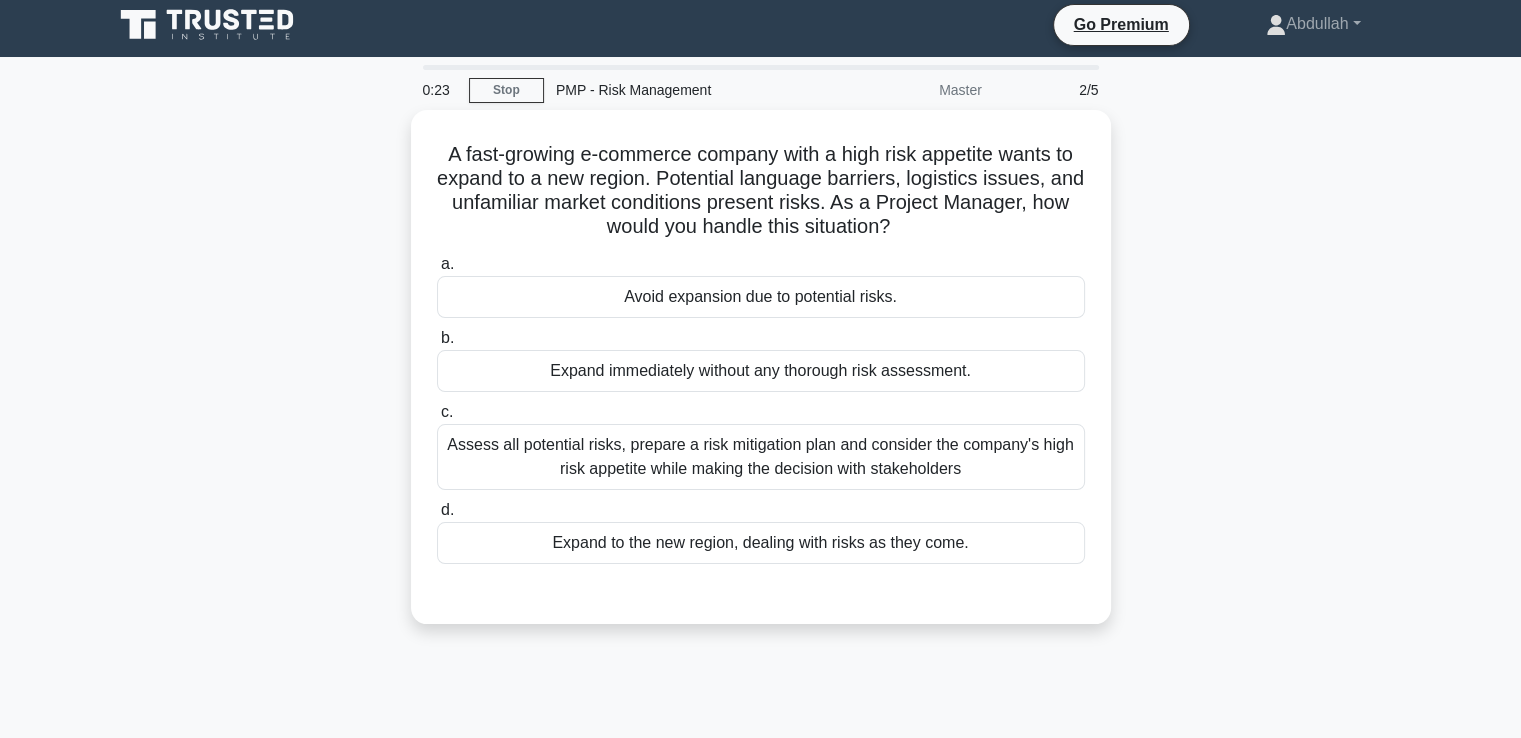 scroll, scrollTop: 0, scrollLeft: 0, axis: both 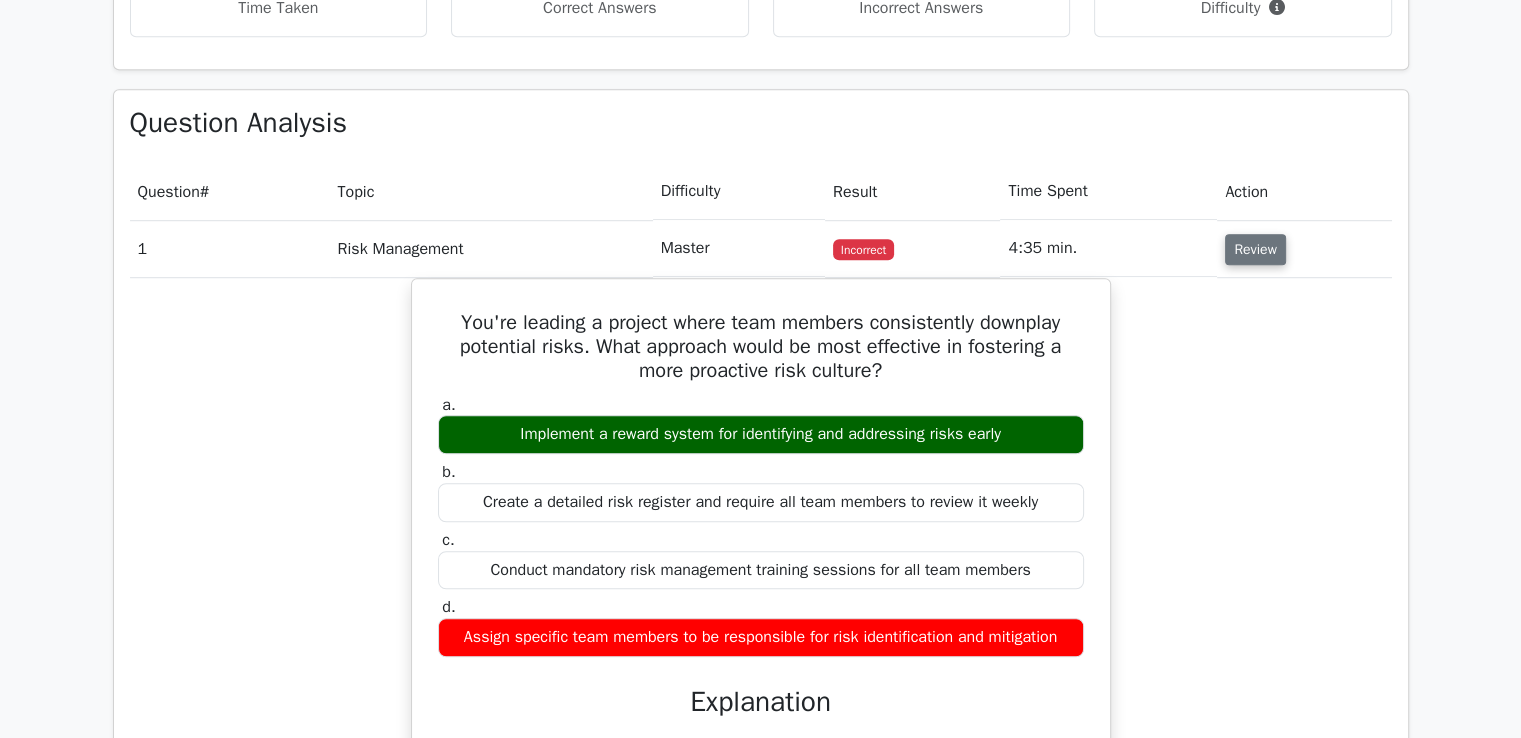click on "Review" at bounding box center (1255, 249) 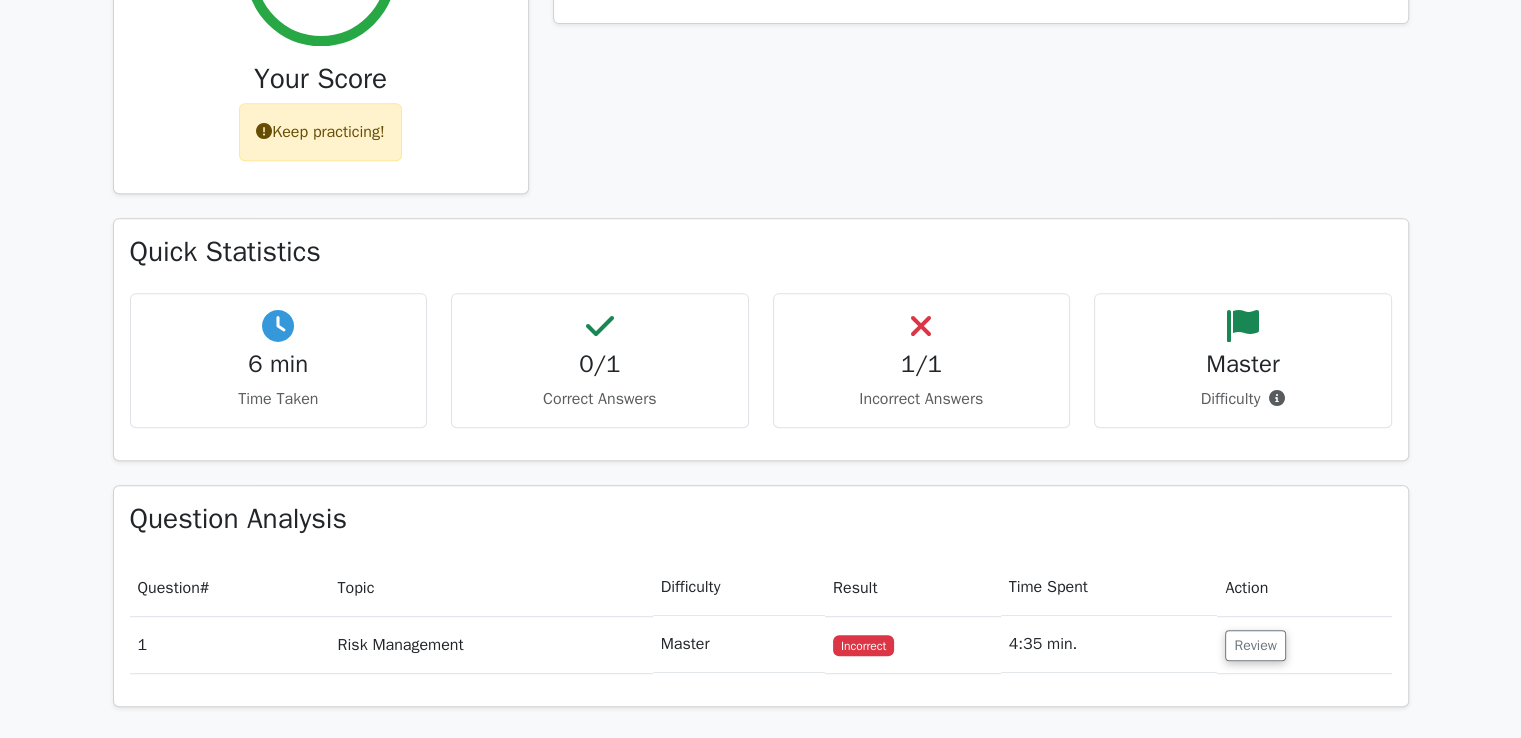 scroll, scrollTop: 880, scrollLeft: 0, axis: vertical 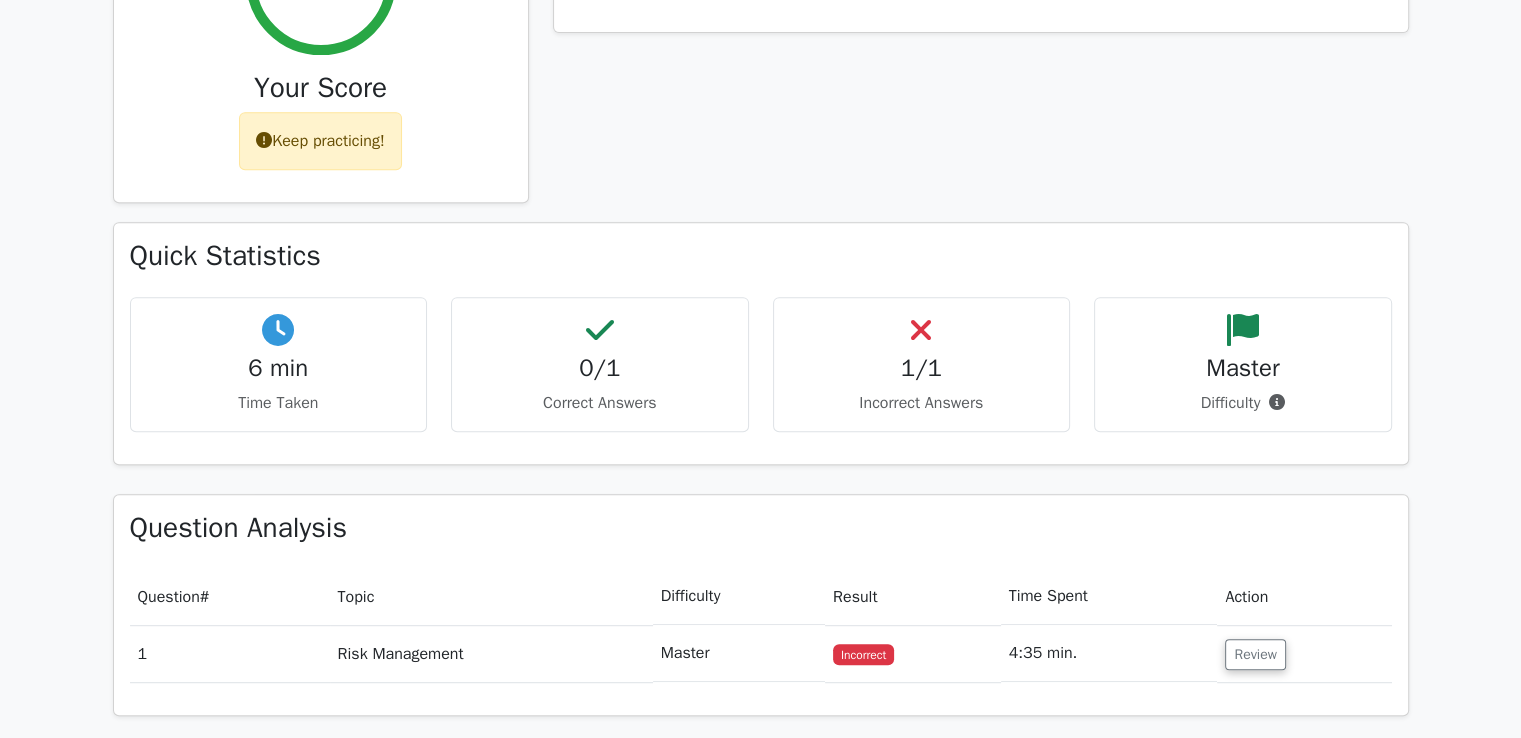 click on "Difficulty" at bounding box center (1243, 403) 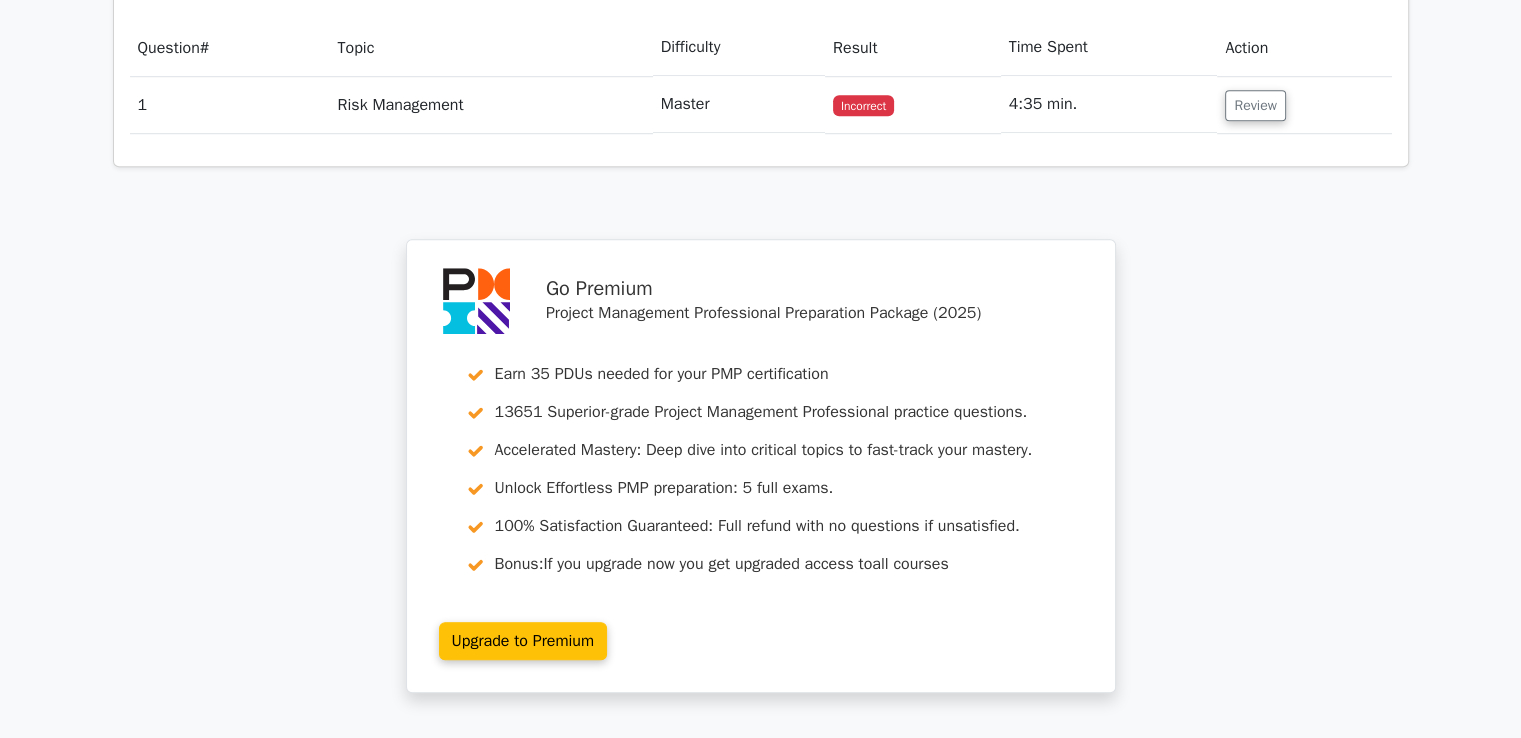 scroll, scrollTop: 1480, scrollLeft: 0, axis: vertical 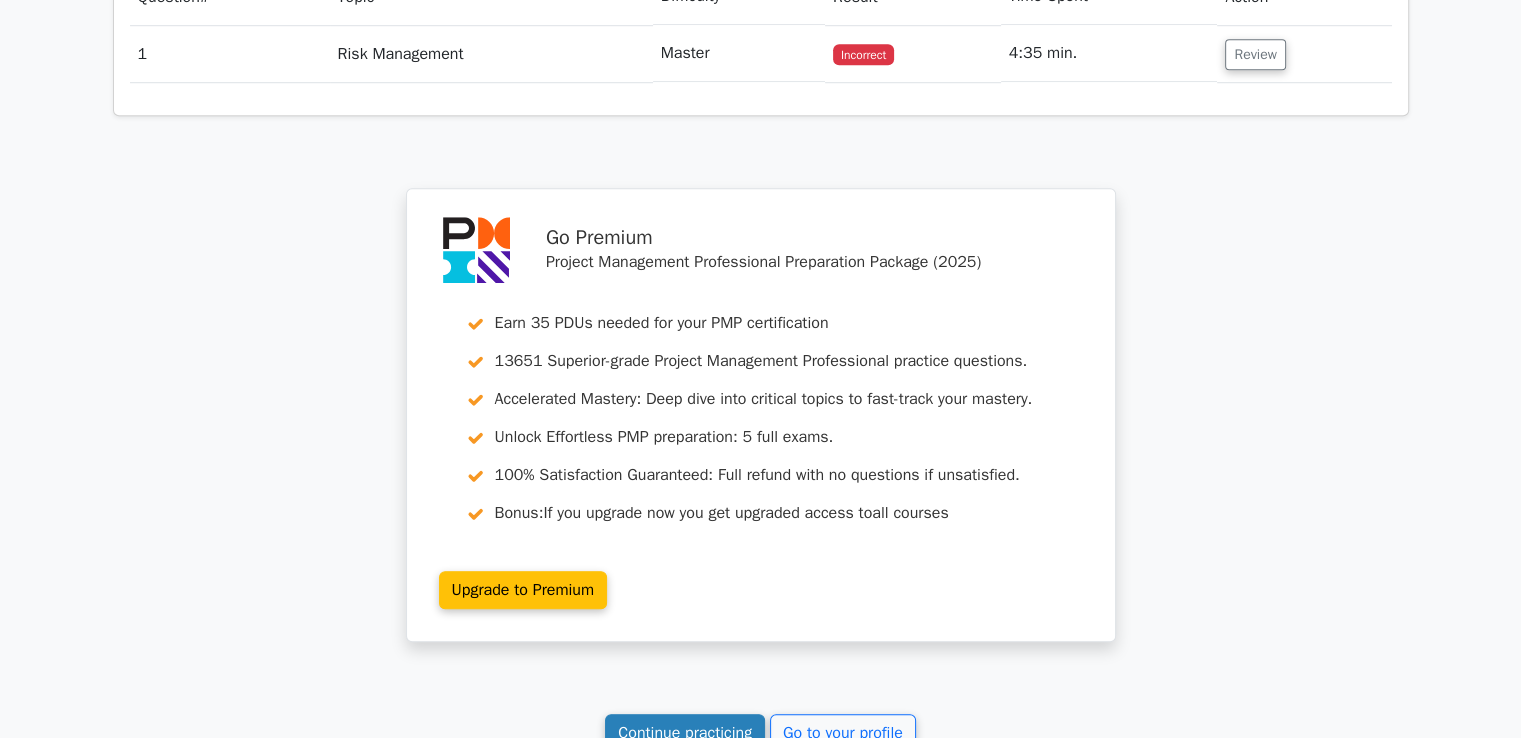 click on "Continue practicing" at bounding box center [685, 733] 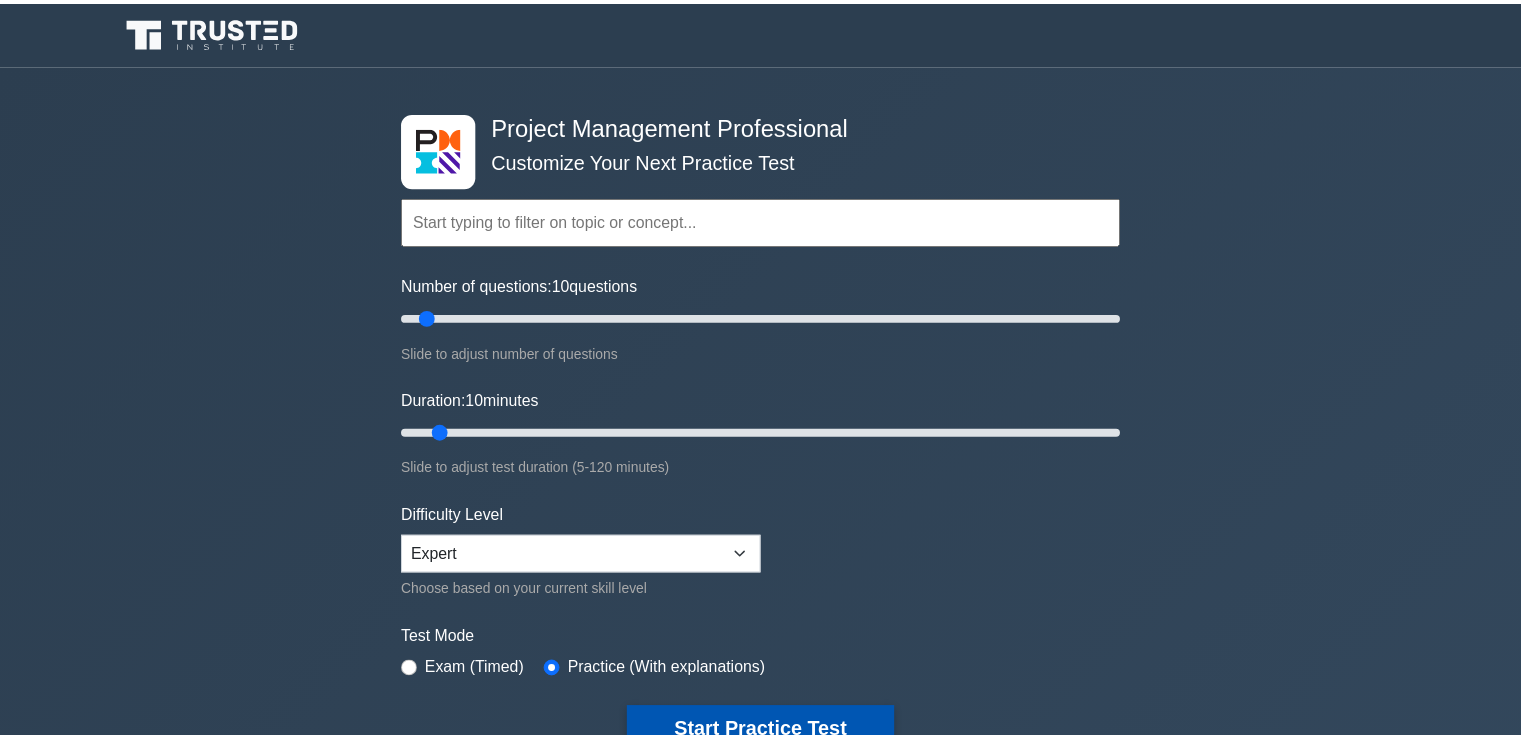 scroll, scrollTop: 0, scrollLeft: 0, axis: both 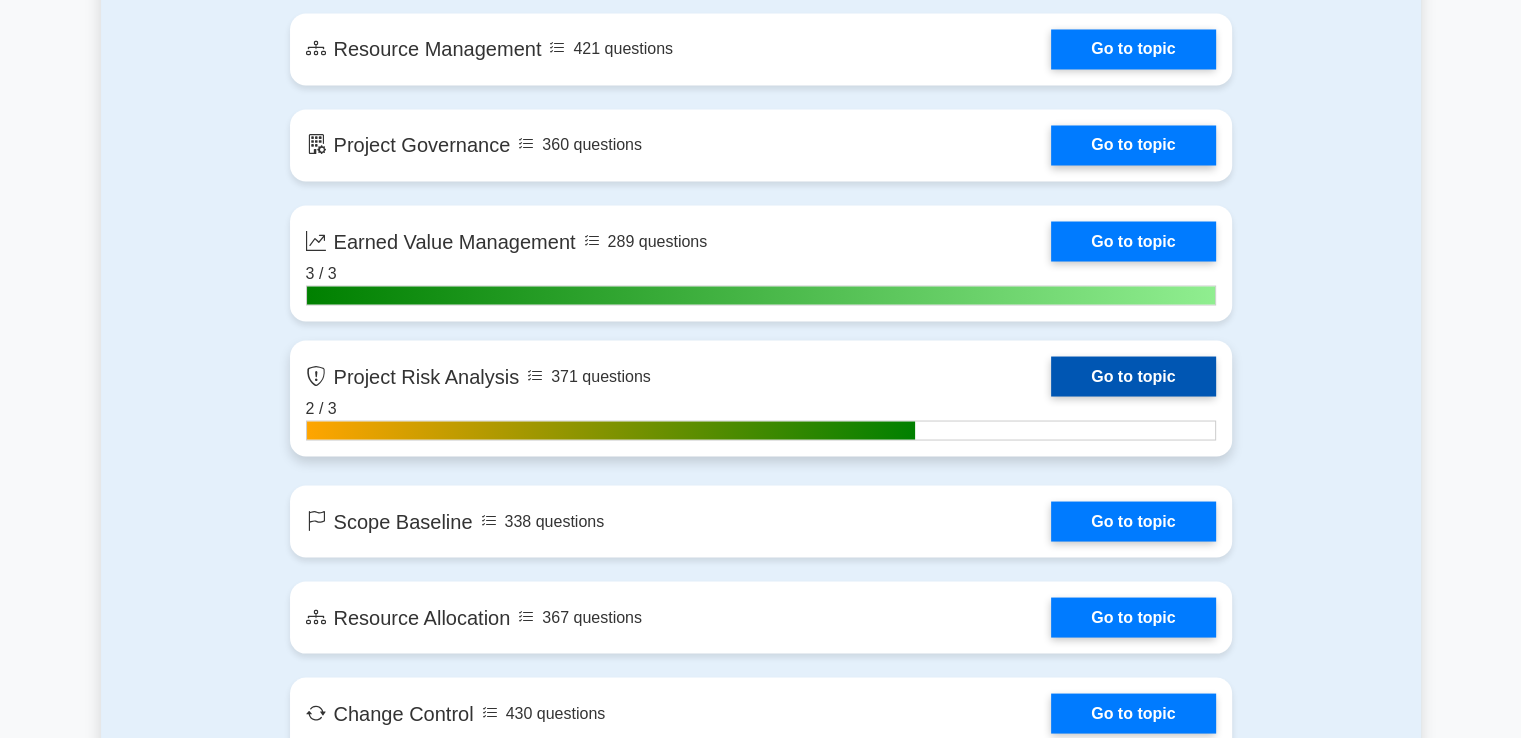 click on "Go to topic" at bounding box center (1133, 376) 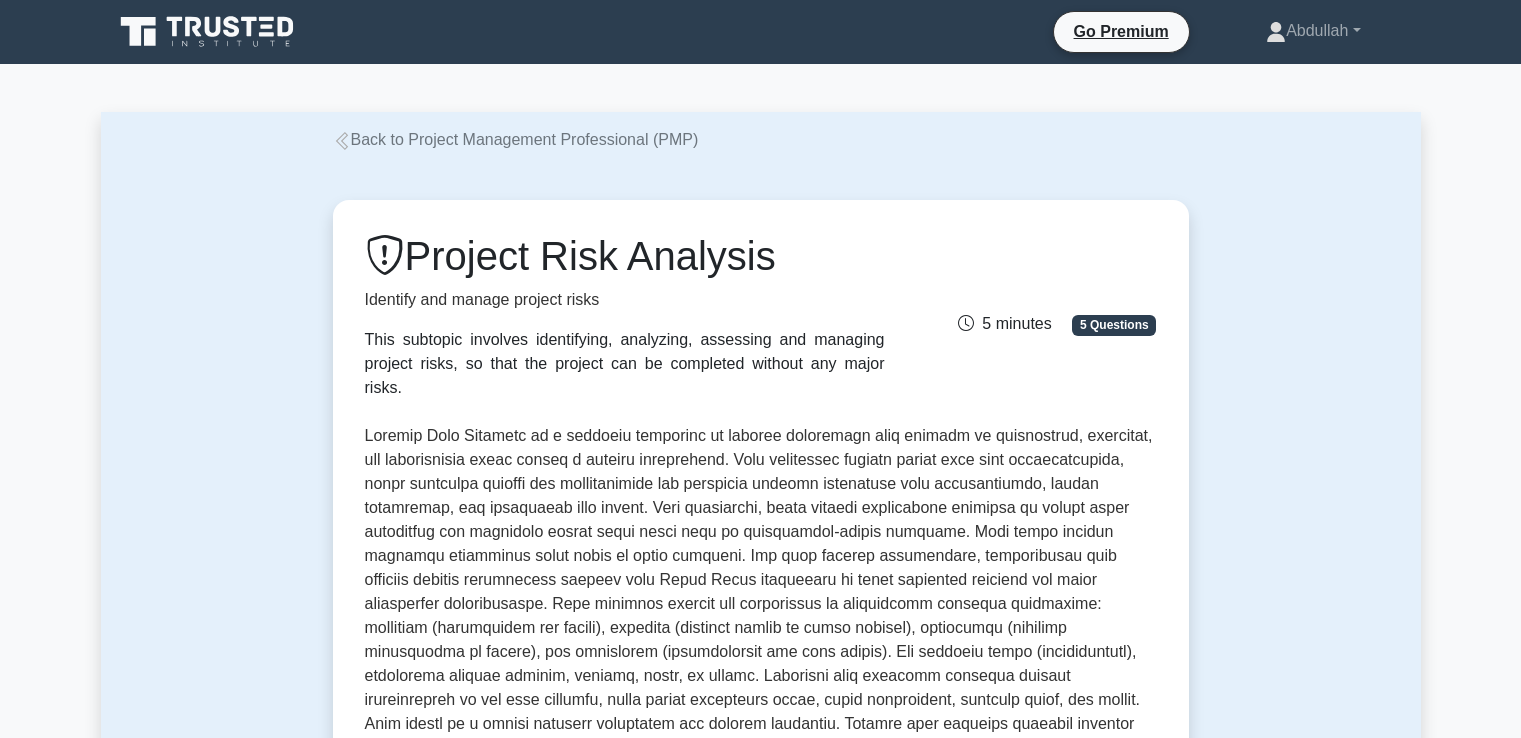 scroll, scrollTop: 0, scrollLeft: 0, axis: both 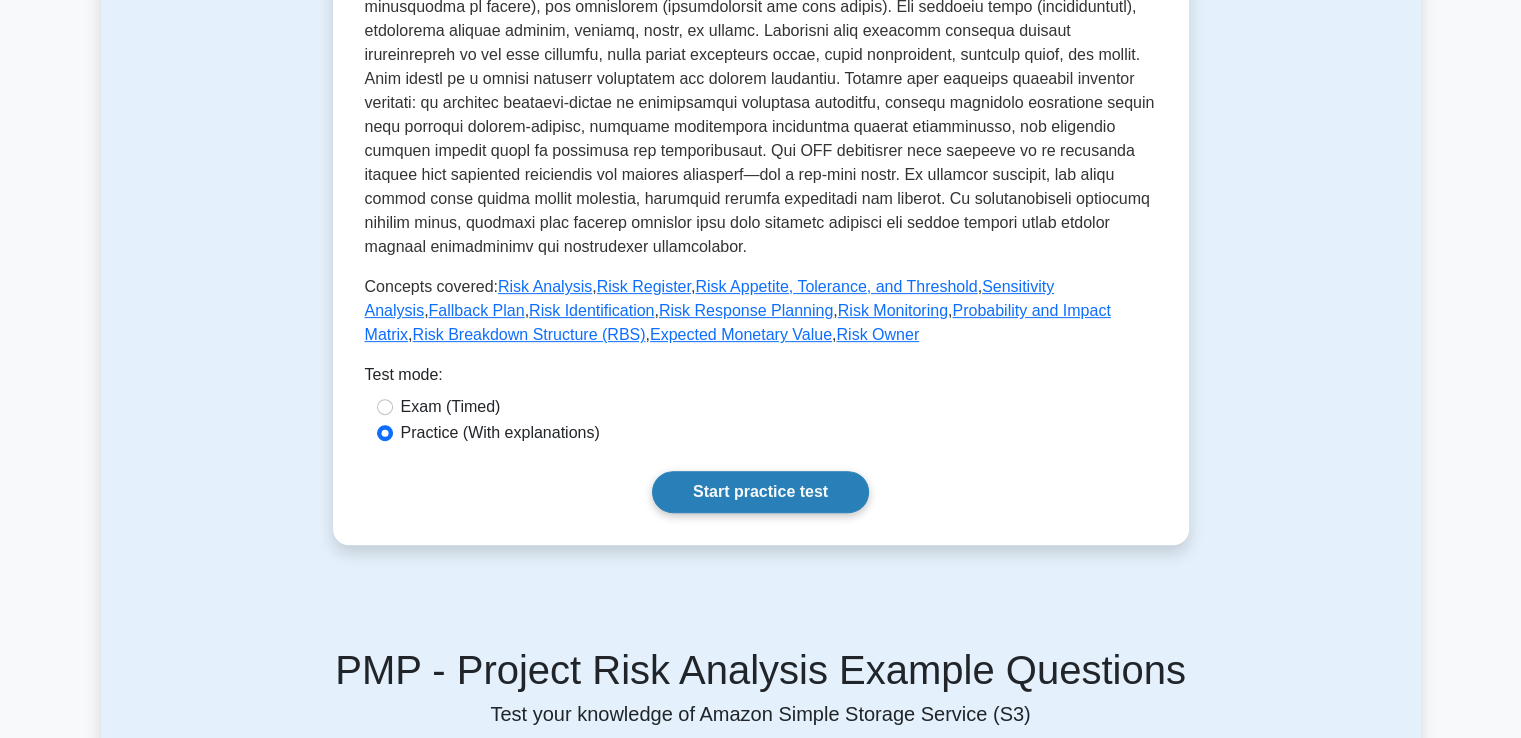 click on "Start practice test" at bounding box center (760, 492) 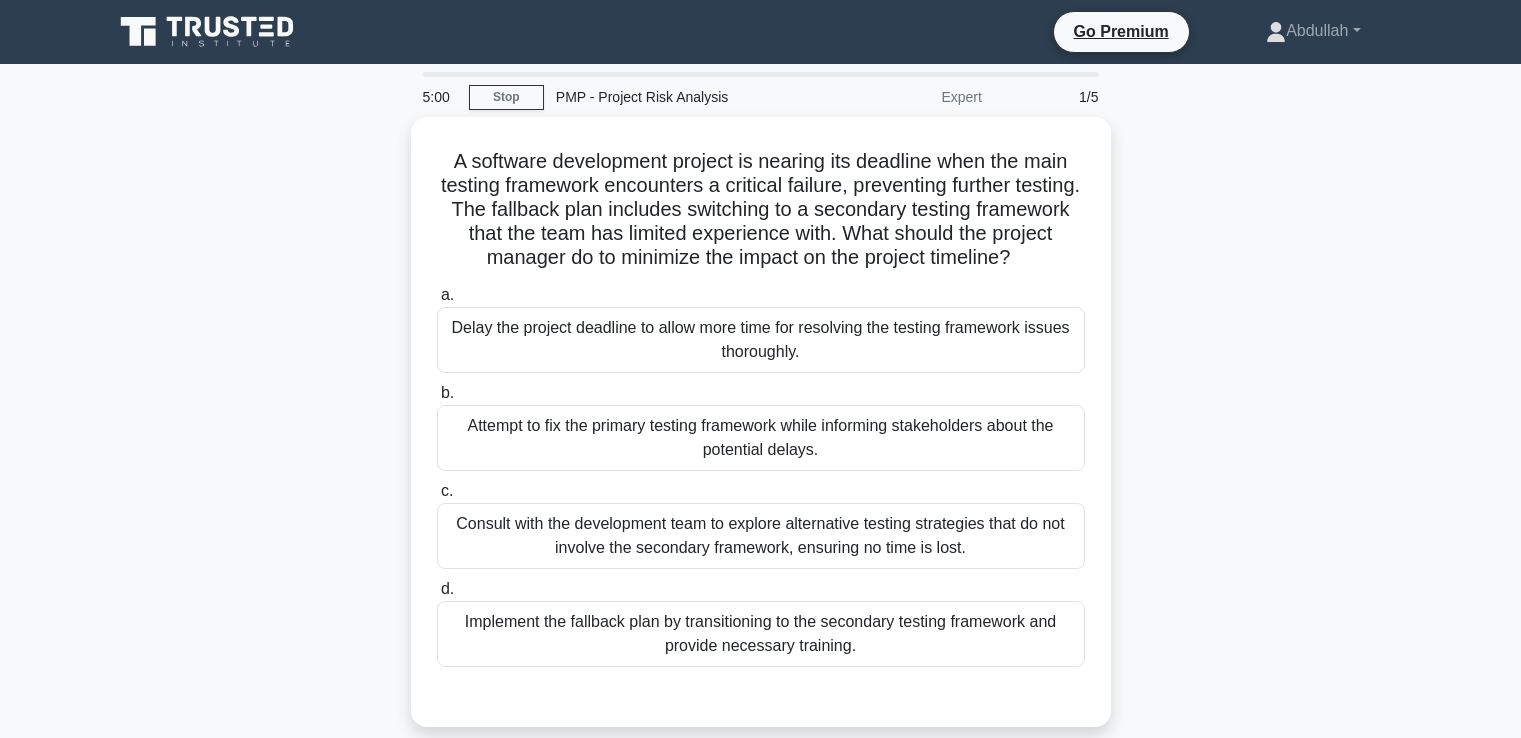 scroll, scrollTop: 36, scrollLeft: 0, axis: vertical 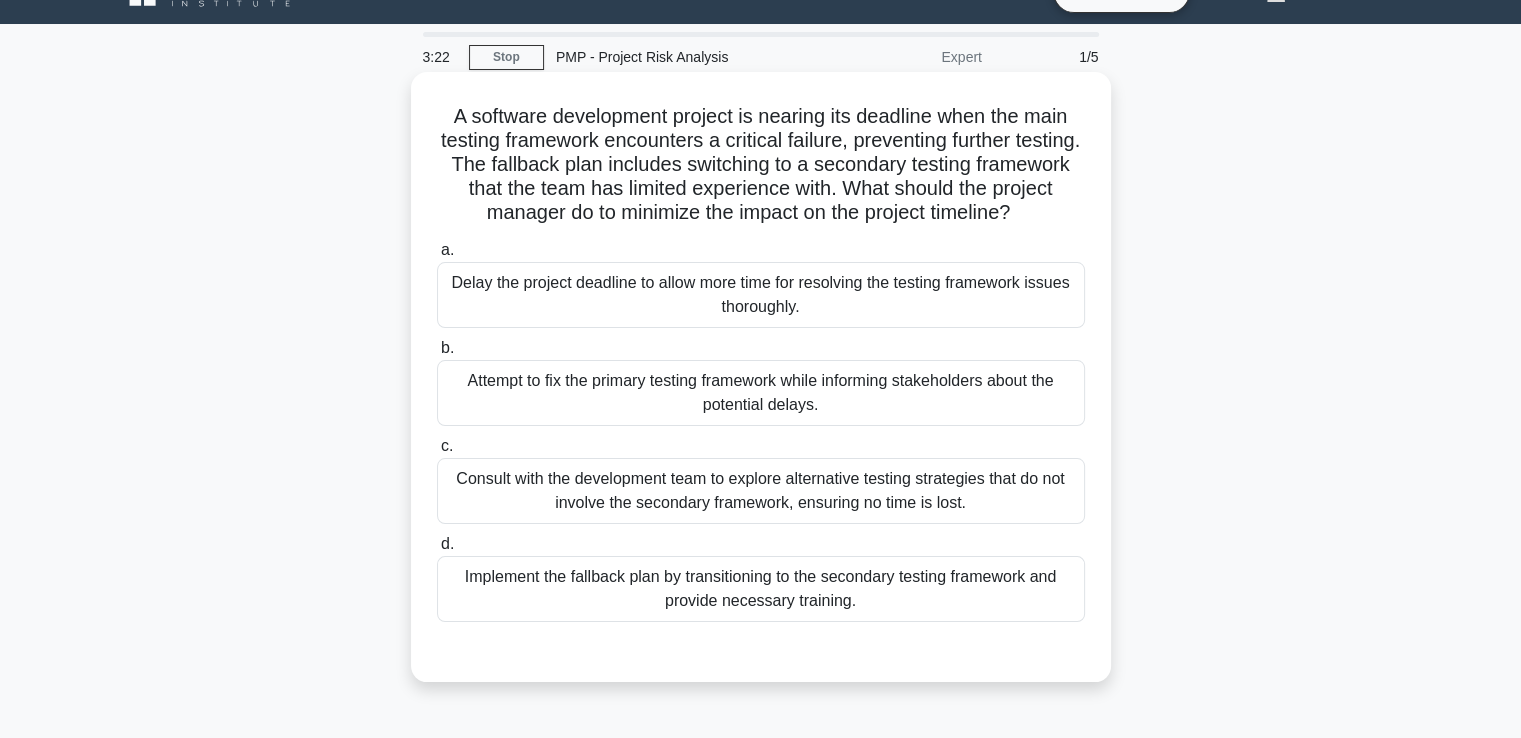 click on "Attempt to fix the primary testing framework while informing stakeholders about the potential delays." at bounding box center (761, 393) 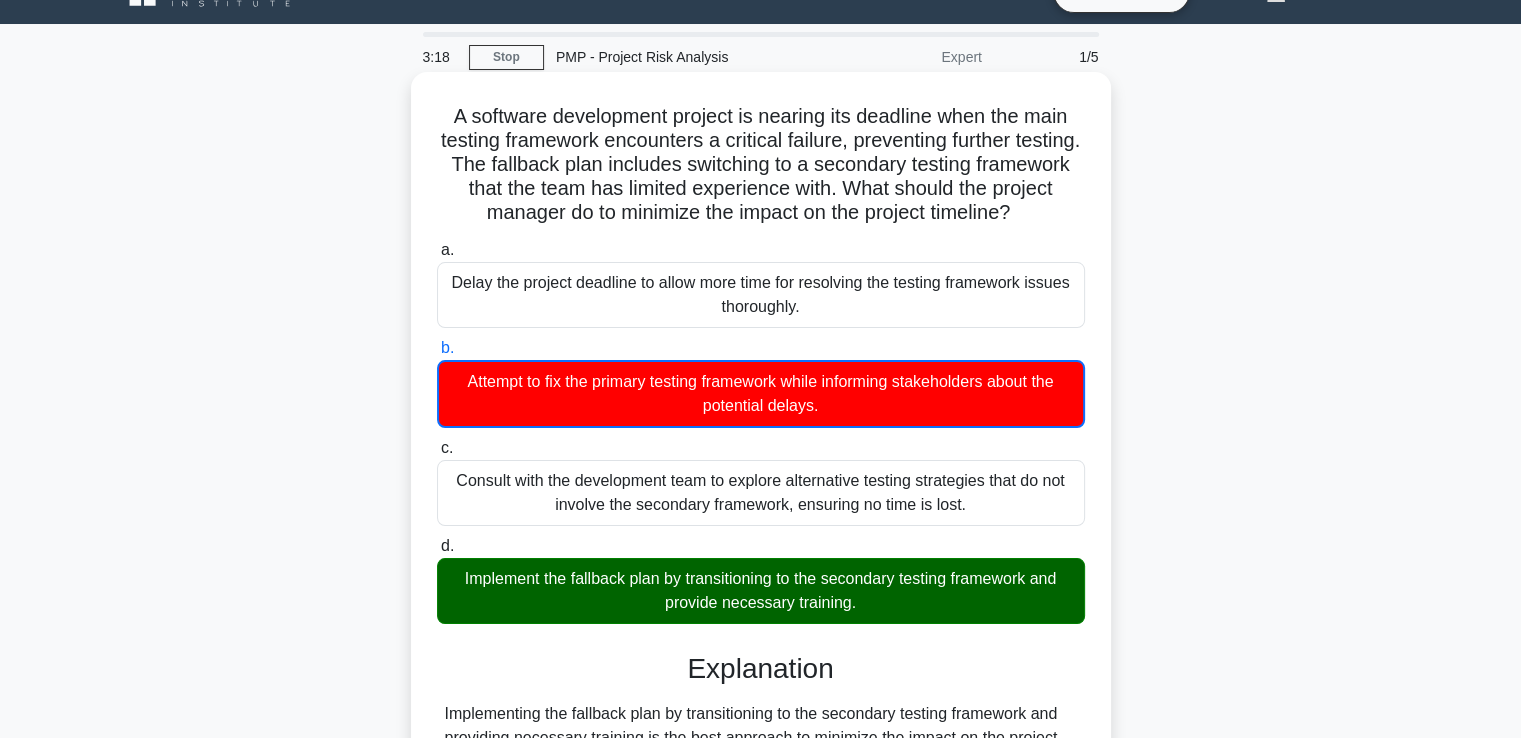 click on "c.
Consult with the development team to explore alternative testing strategies that do not involve the secondary framework, ensuring no time is lost." at bounding box center [437, 448] 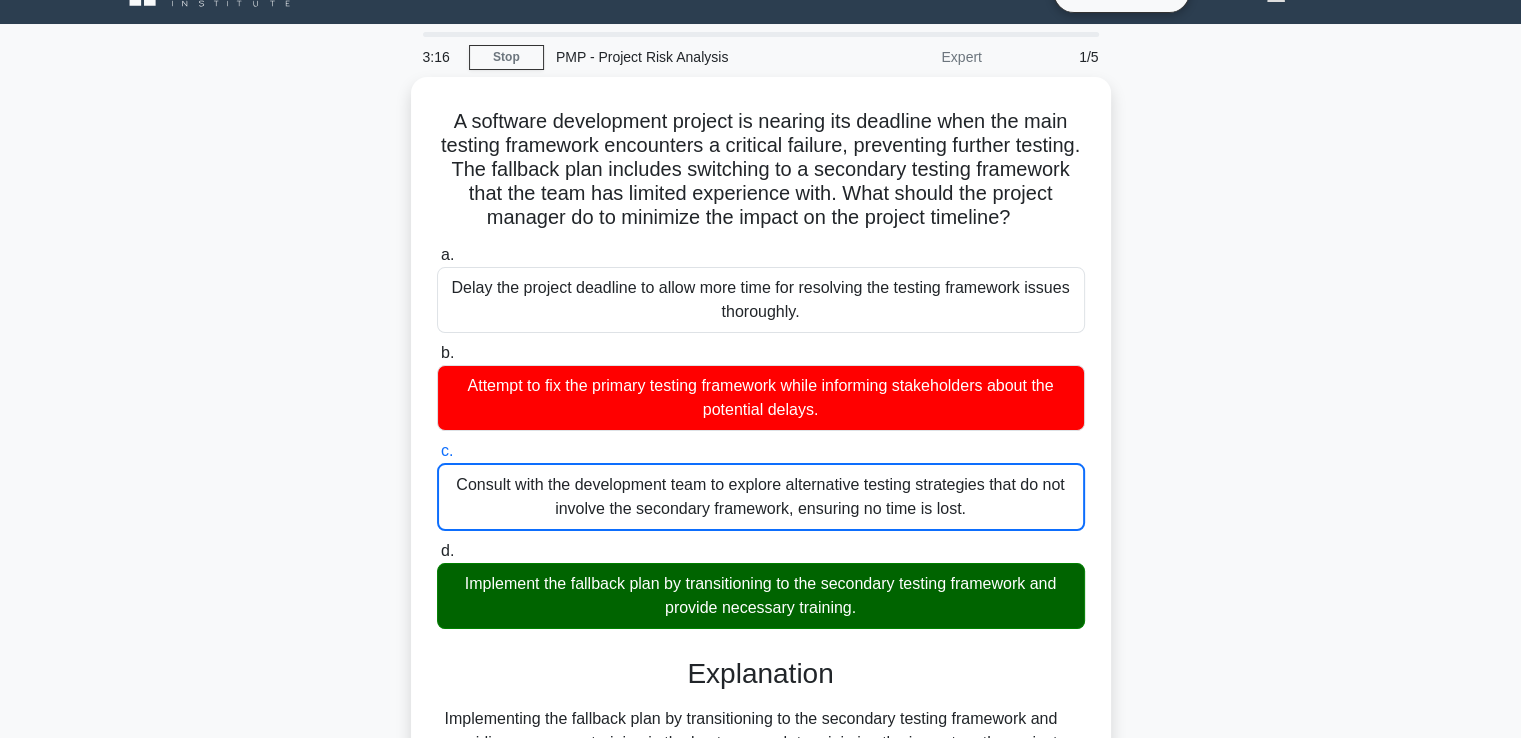 click on "A software development project is nearing its deadline when the main testing framework encounters a critical failure, preventing further testing. The fallback plan includes switching to a secondary testing framework that the team has limited experience with. What should the project manager do to minimize the impact on the project timeline?
.spinner_0XTQ{transform-origin:center;animation:spinner_y6GP .75s linear infinite}@keyframes spinner_y6GP{100%{transform:rotate(360deg)}}
a.
b. c. d." at bounding box center [761, 559] 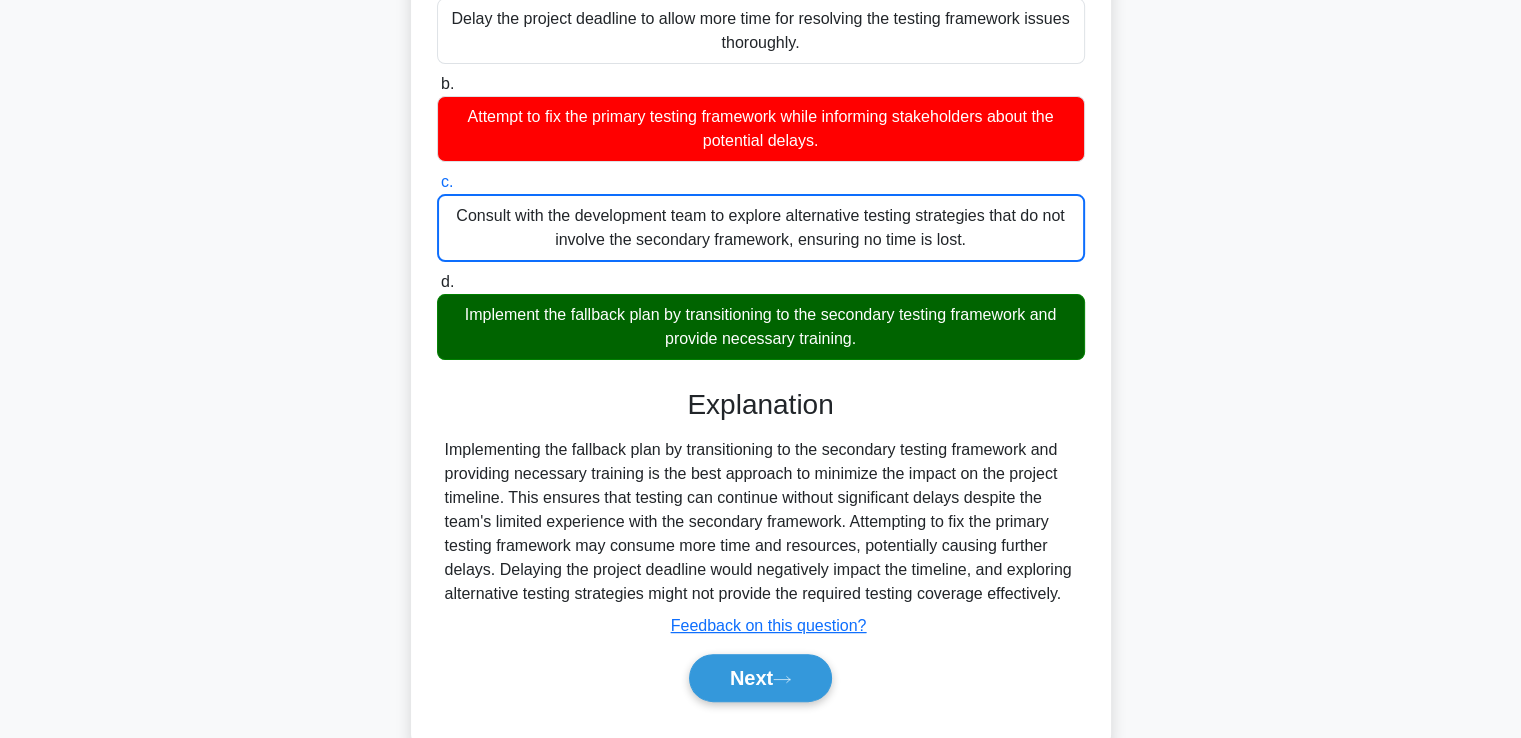 scroll, scrollTop: 352, scrollLeft: 0, axis: vertical 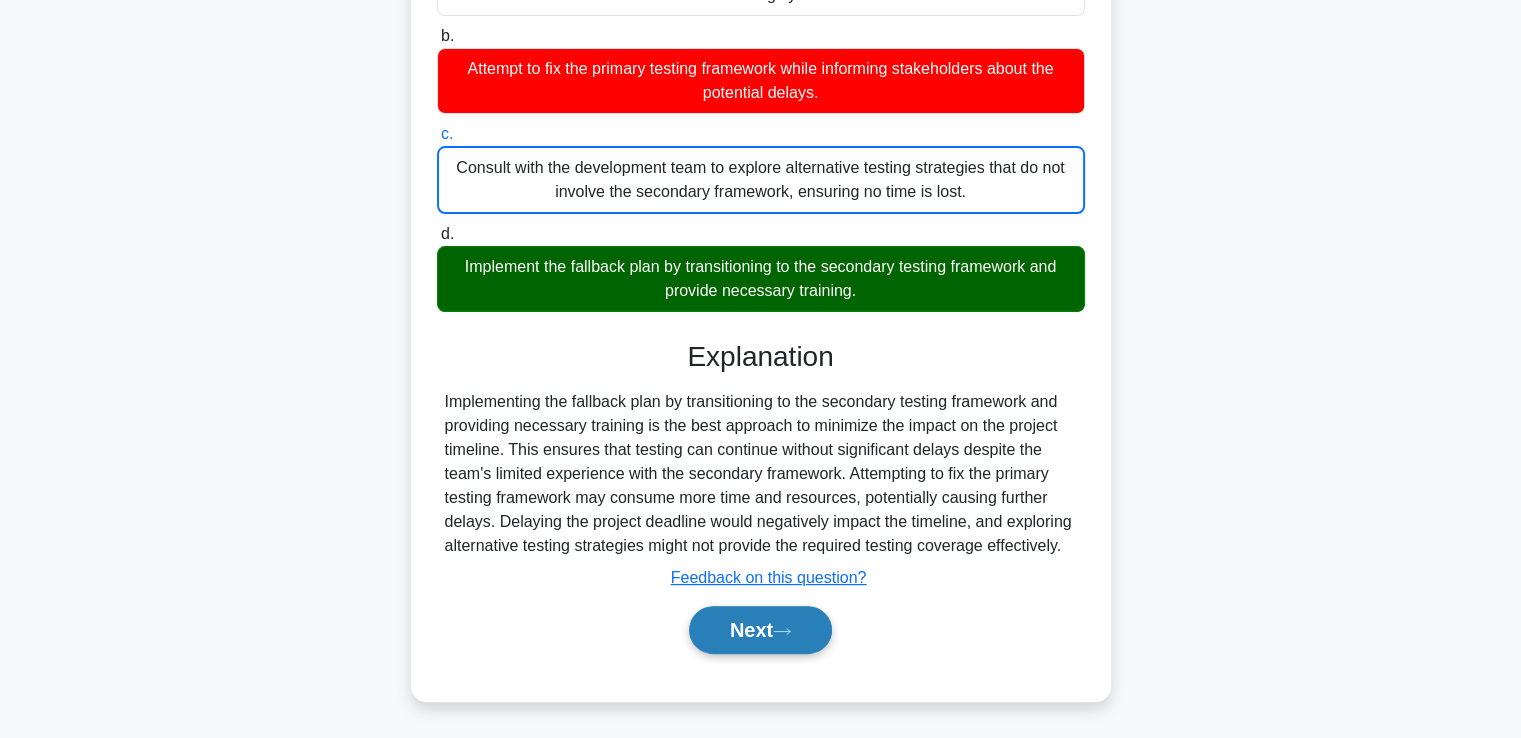 click on "Next" at bounding box center [760, 630] 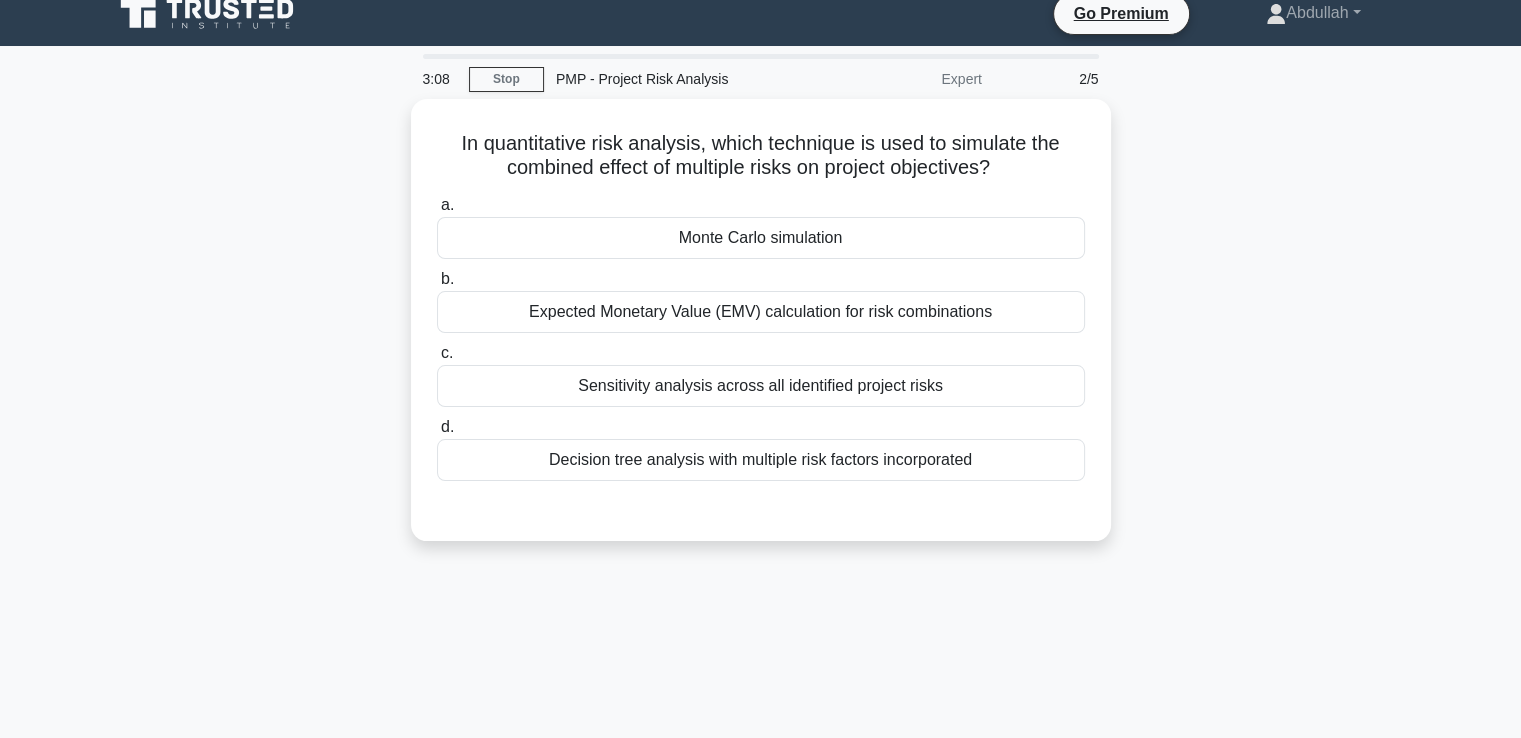 scroll, scrollTop: 0, scrollLeft: 0, axis: both 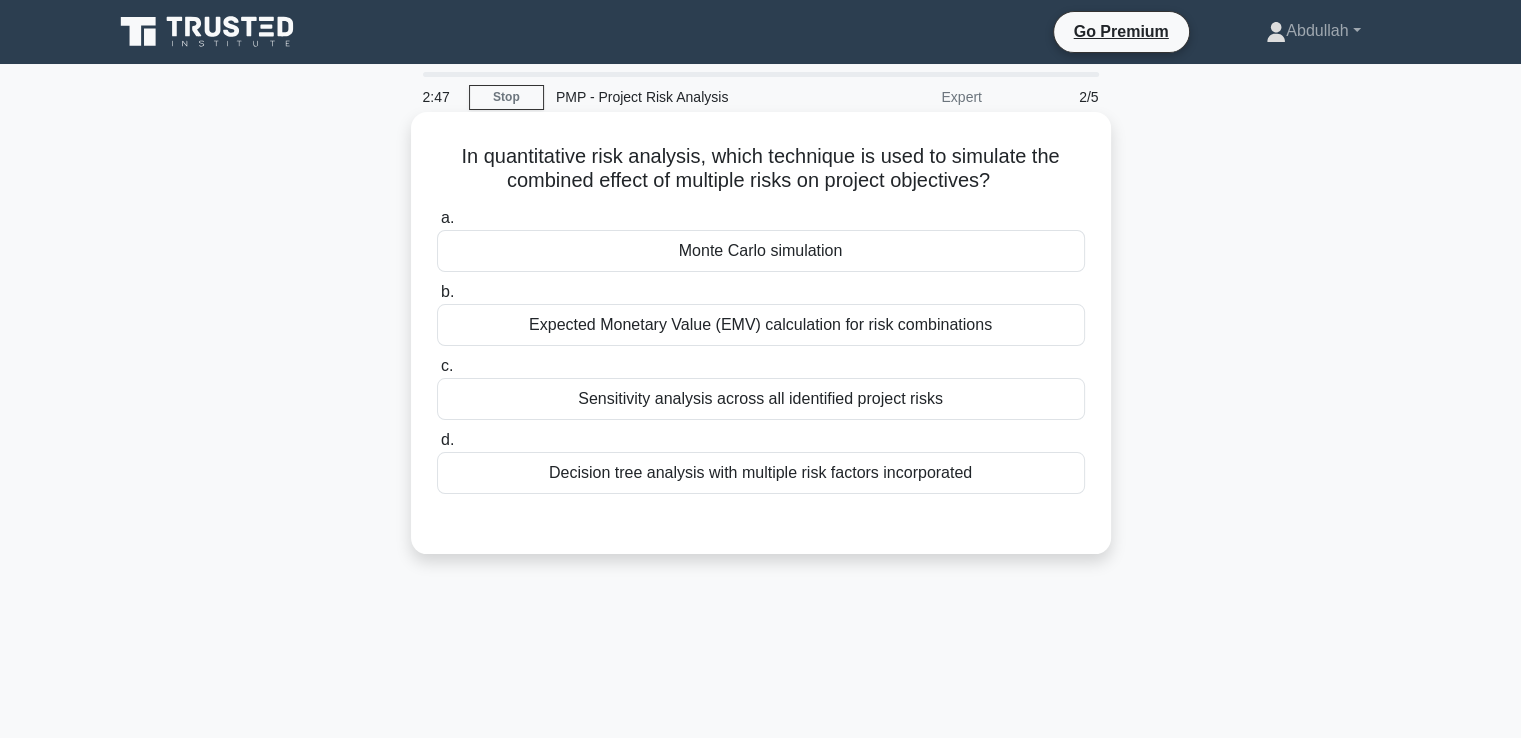 click on "Monte Carlo simulation" at bounding box center [761, 251] 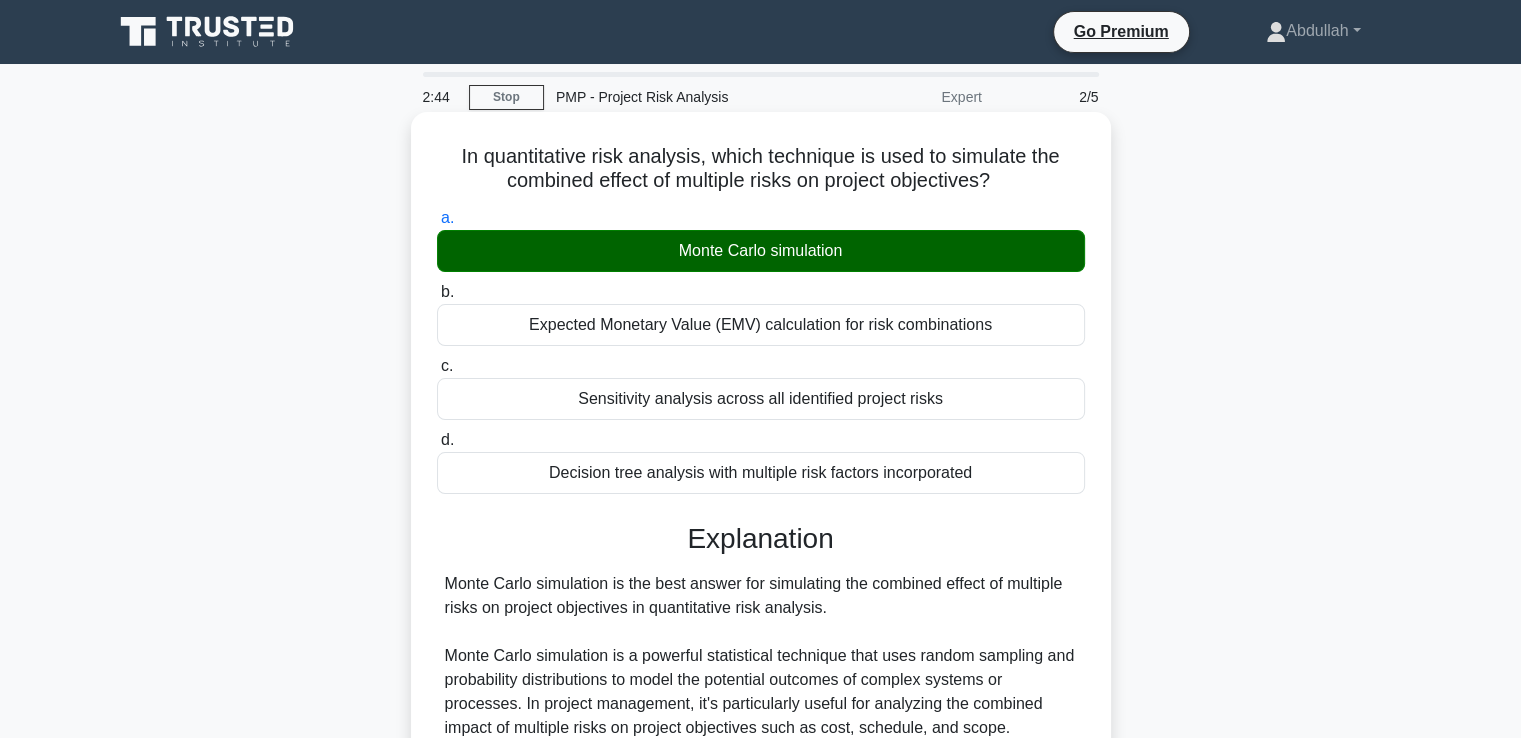 click on "b.
Expected Monetary Value (EMV) calculation for risk combinations" at bounding box center (437, 292) 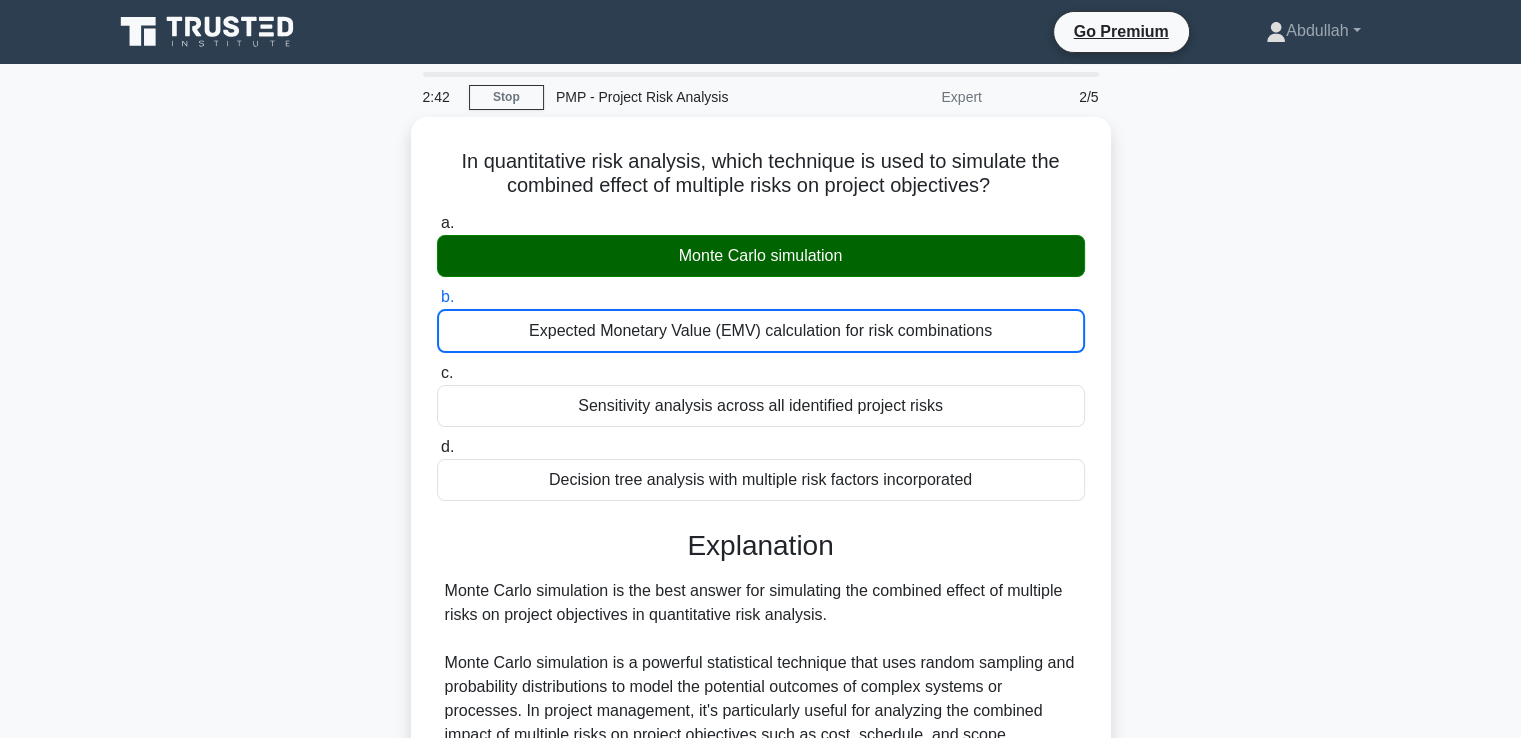 click on "In quantitative risk analysis, which technique is used to simulate the combined effect of multiple risks on project objectives?
.spinner_0XTQ{transform-origin:center;animation:spinner_y6GP .75s linear infinite}@keyframes spinner_y6GP{100%{transform:rotate(360deg)}}
a.
Monte Carlo simulation" at bounding box center (761, 755) 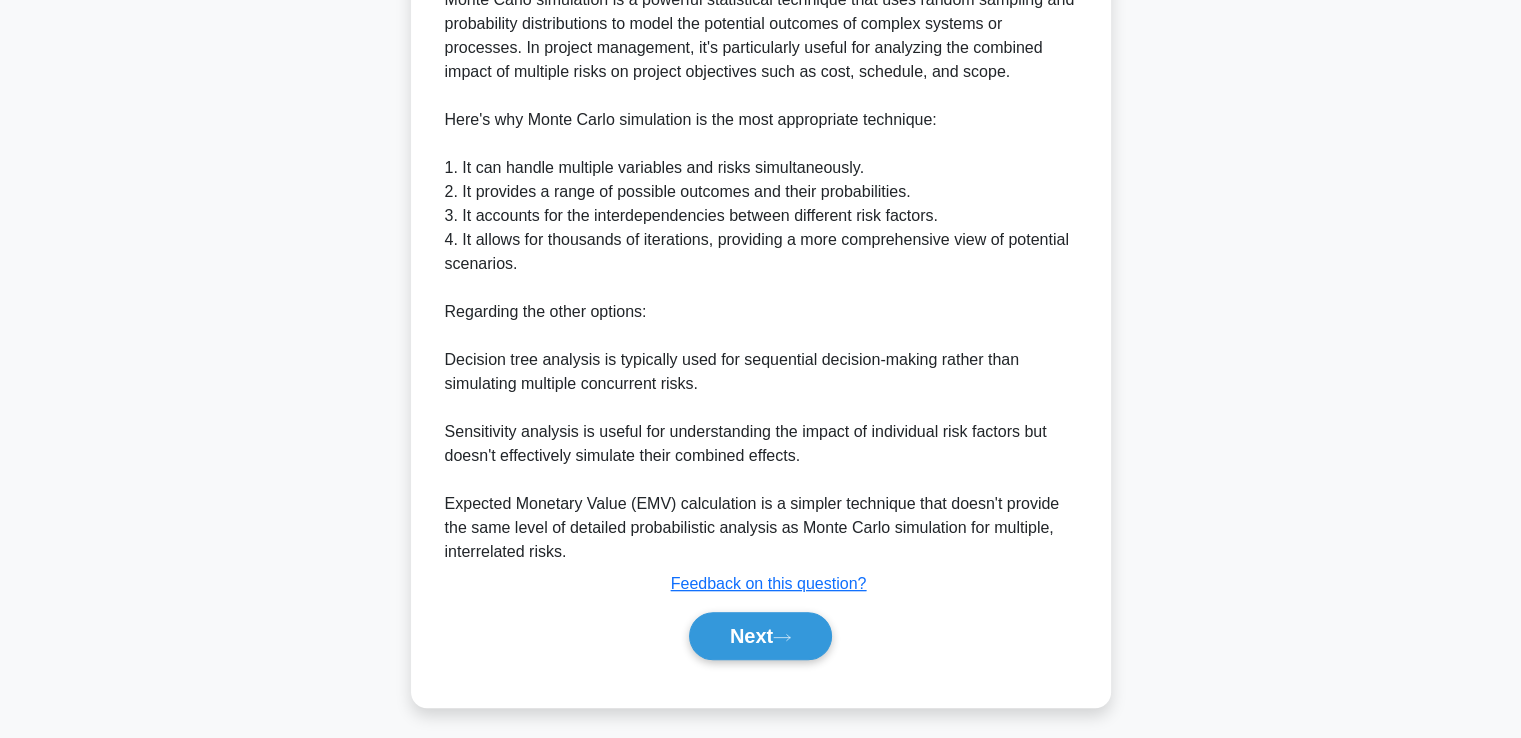 scroll, scrollTop: 664, scrollLeft: 0, axis: vertical 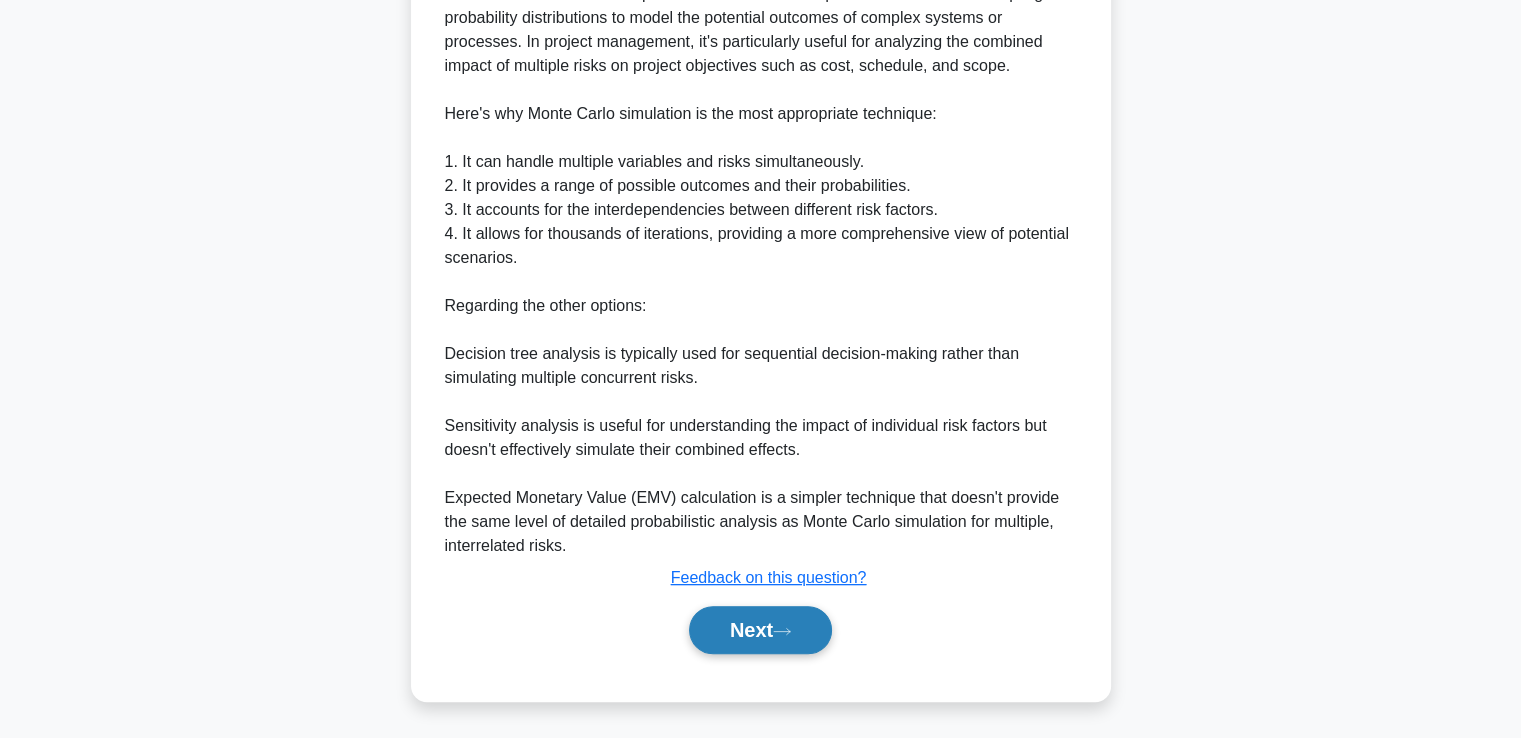 click on "Next" at bounding box center (760, 630) 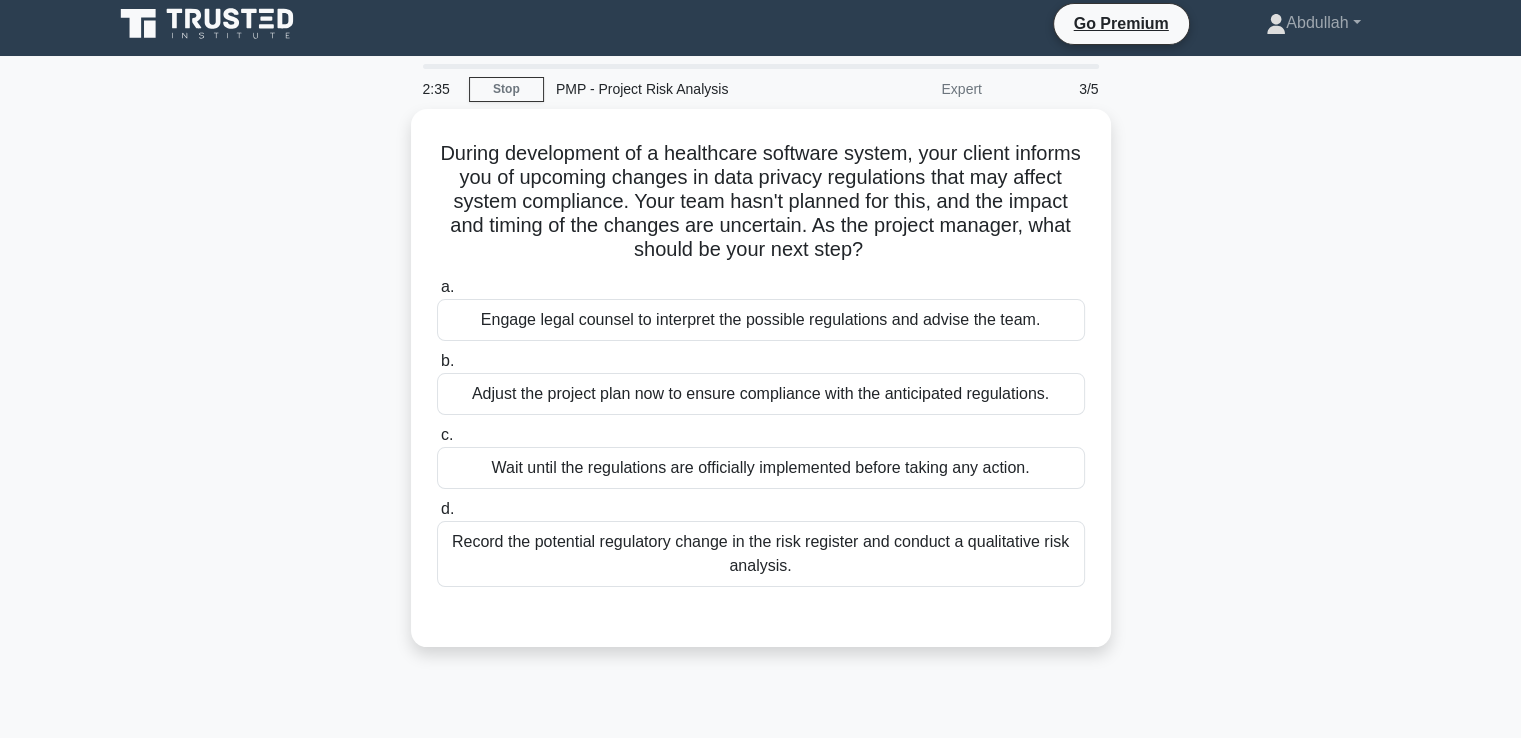 scroll, scrollTop: 0, scrollLeft: 0, axis: both 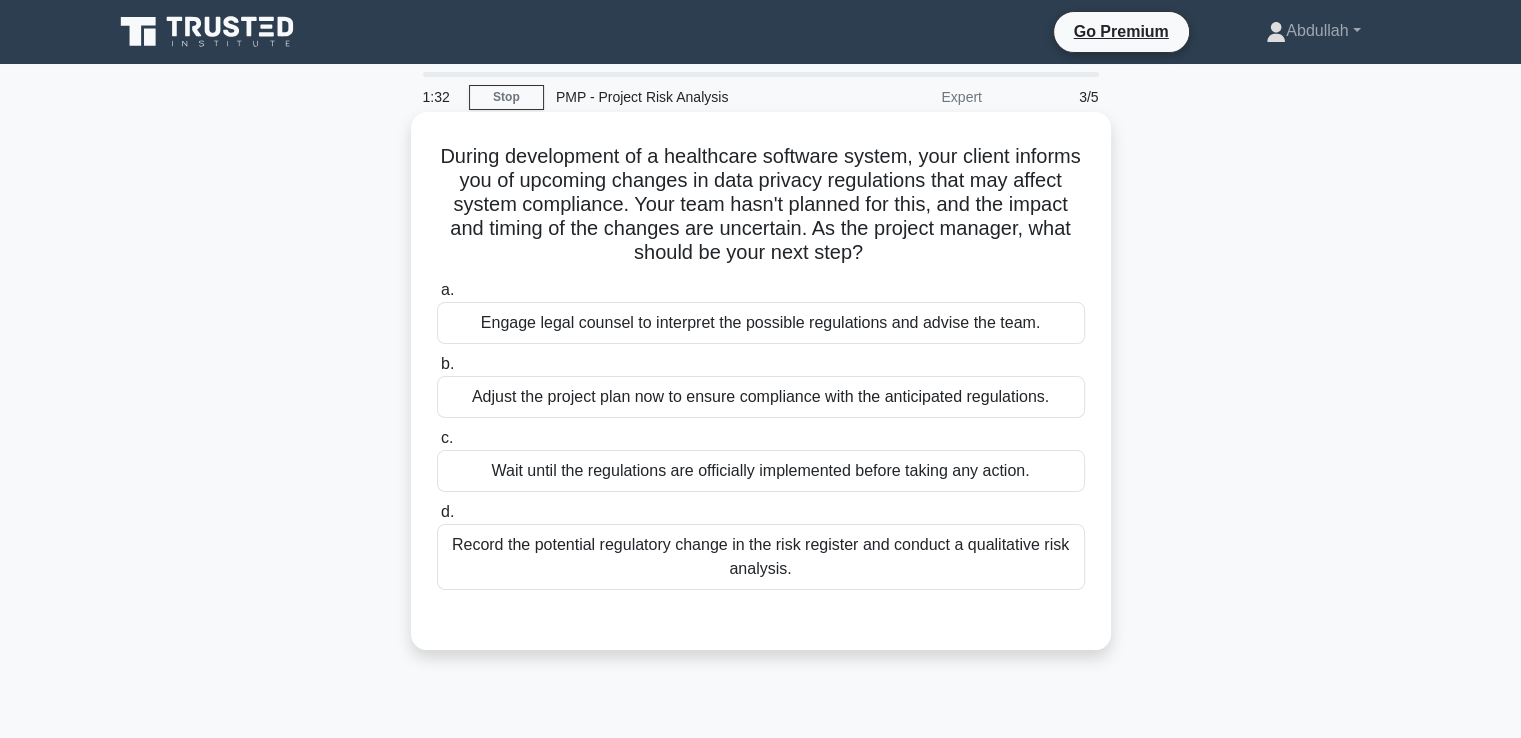 click on "Record the potential regulatory change in the risk register and conduct a qualitative risk analysis." at bounding box center (761, 557) 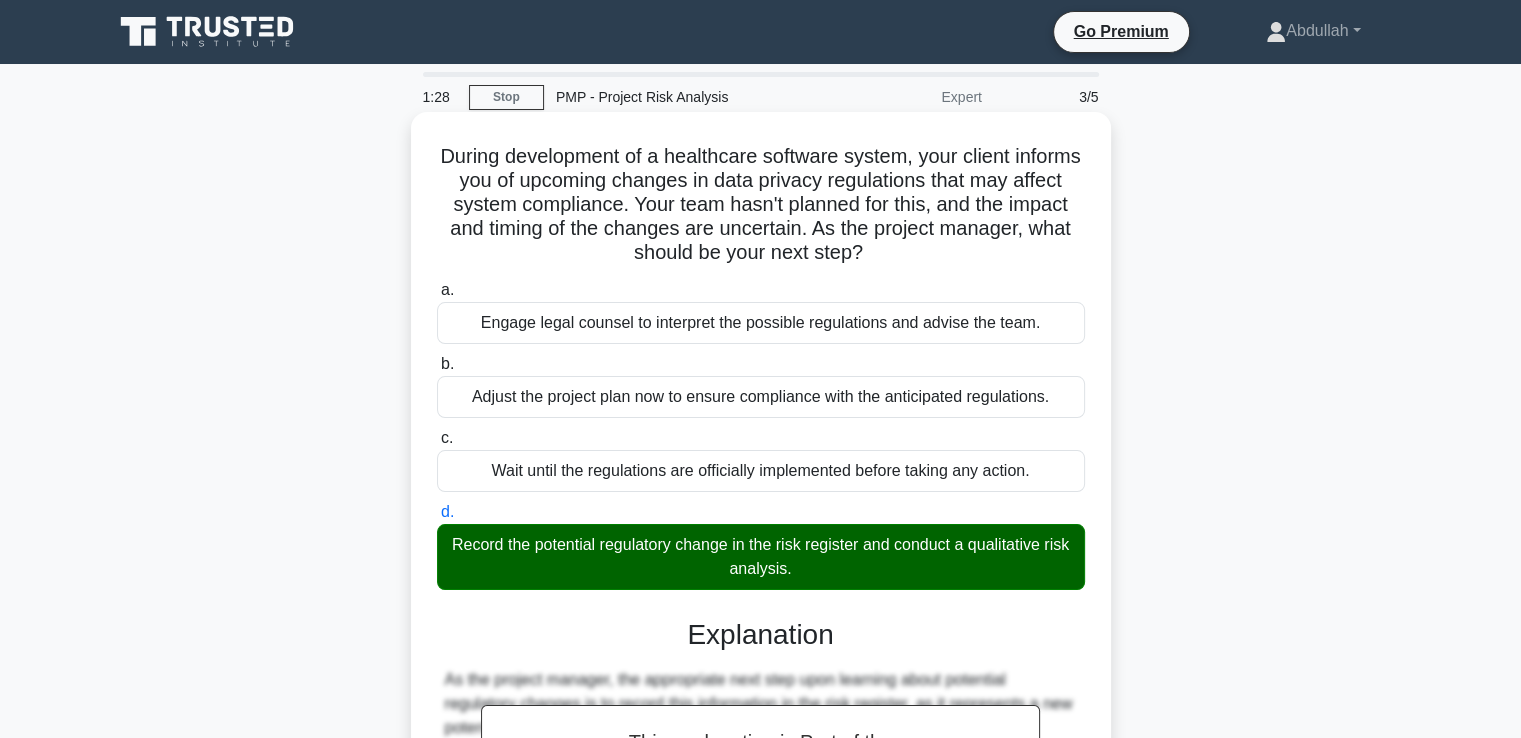click on "a.
Engage legal counsel to interpret the possible regulations and advise the team." at bounding box center (437, 290) 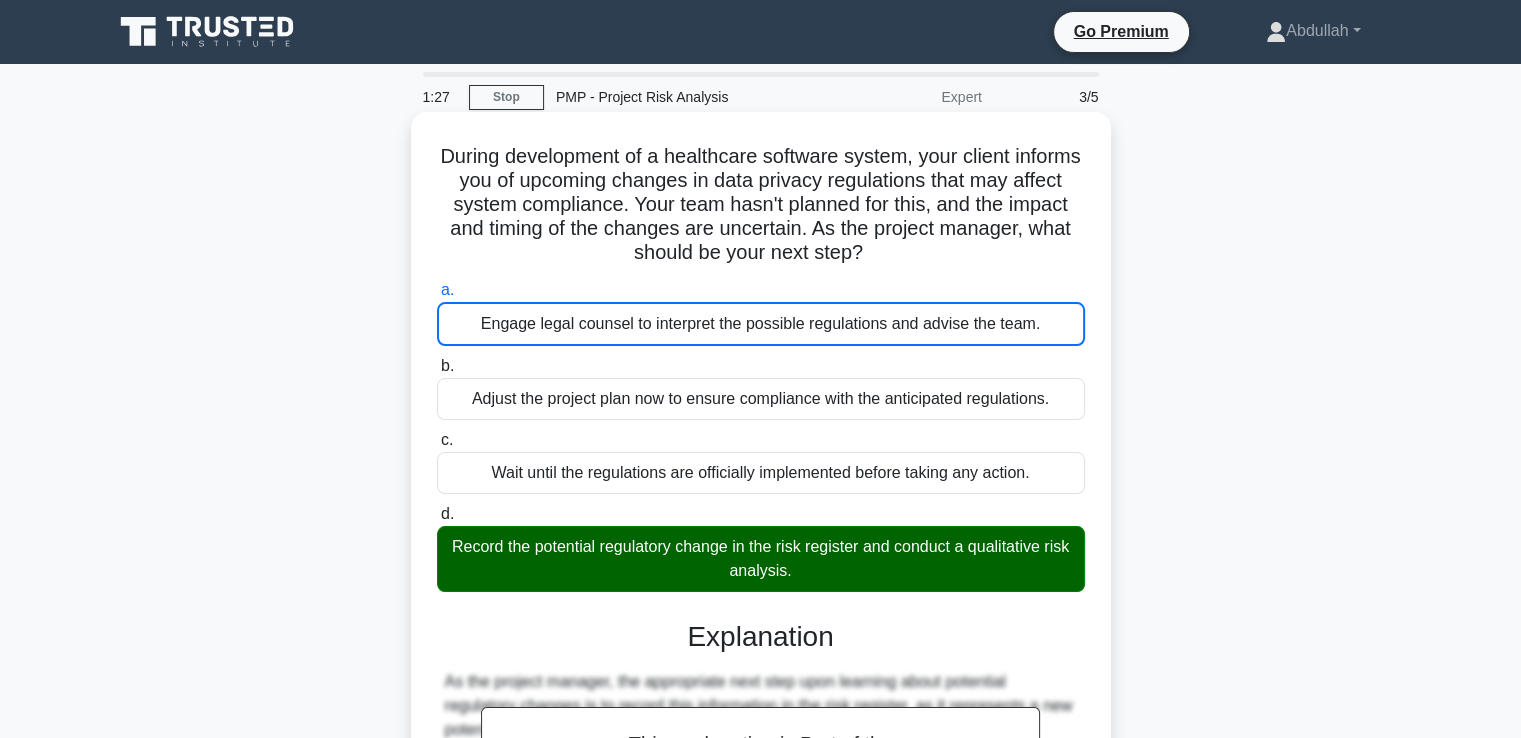 click on "b.
Adjust the project plan now to ensure compliance with the anticipated regulations." at bounding box center [437, 366] 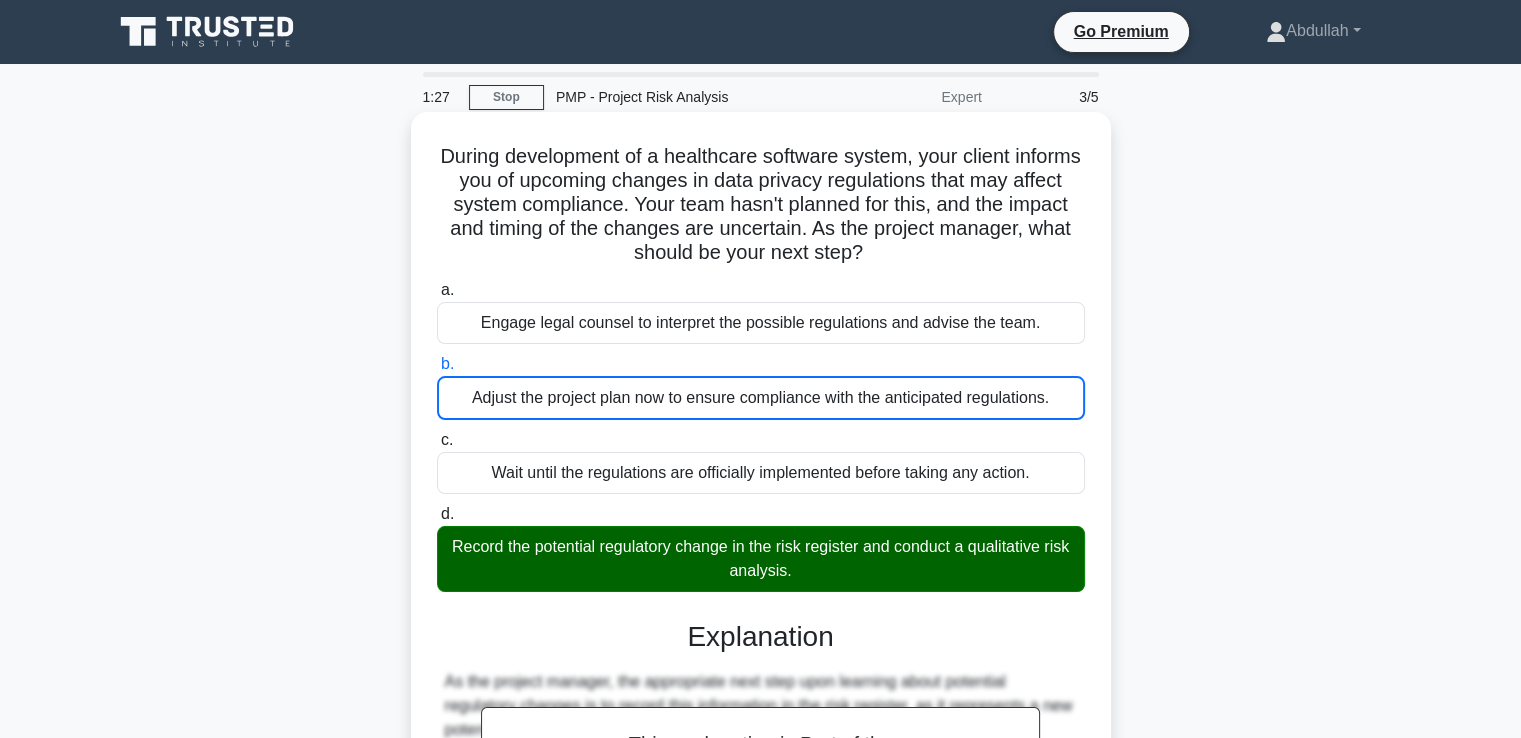 click on "c.
Wait until the regulations are officially implemented before taking any action." at bounding box center [437, 440] 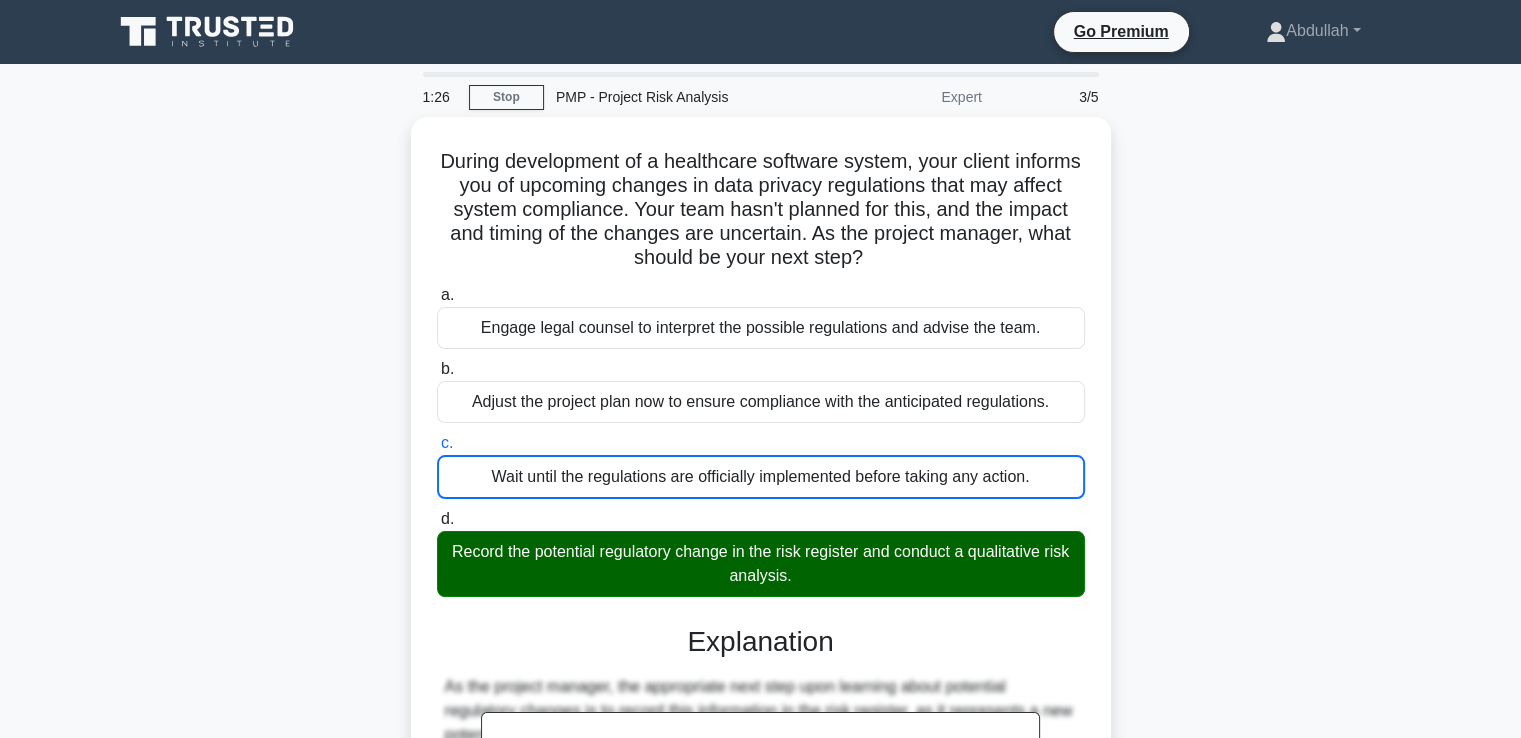 click on "During development of a healthcare software system, your client informs you of upcoming changes in data privacy regulations that may affect system compliance. Your team hasn't planned for this, and the impact and timing of the changes are uncertain. As the project manager, what should be your next step?
.spinner_0XTQ{transform-origin:center;animation:spinner_y6GP .75s linear infinite}@keyframes spinner_y6GP{100%{transform:rotate(360deg)}}
a.
b." at bounding box center (761, 599) 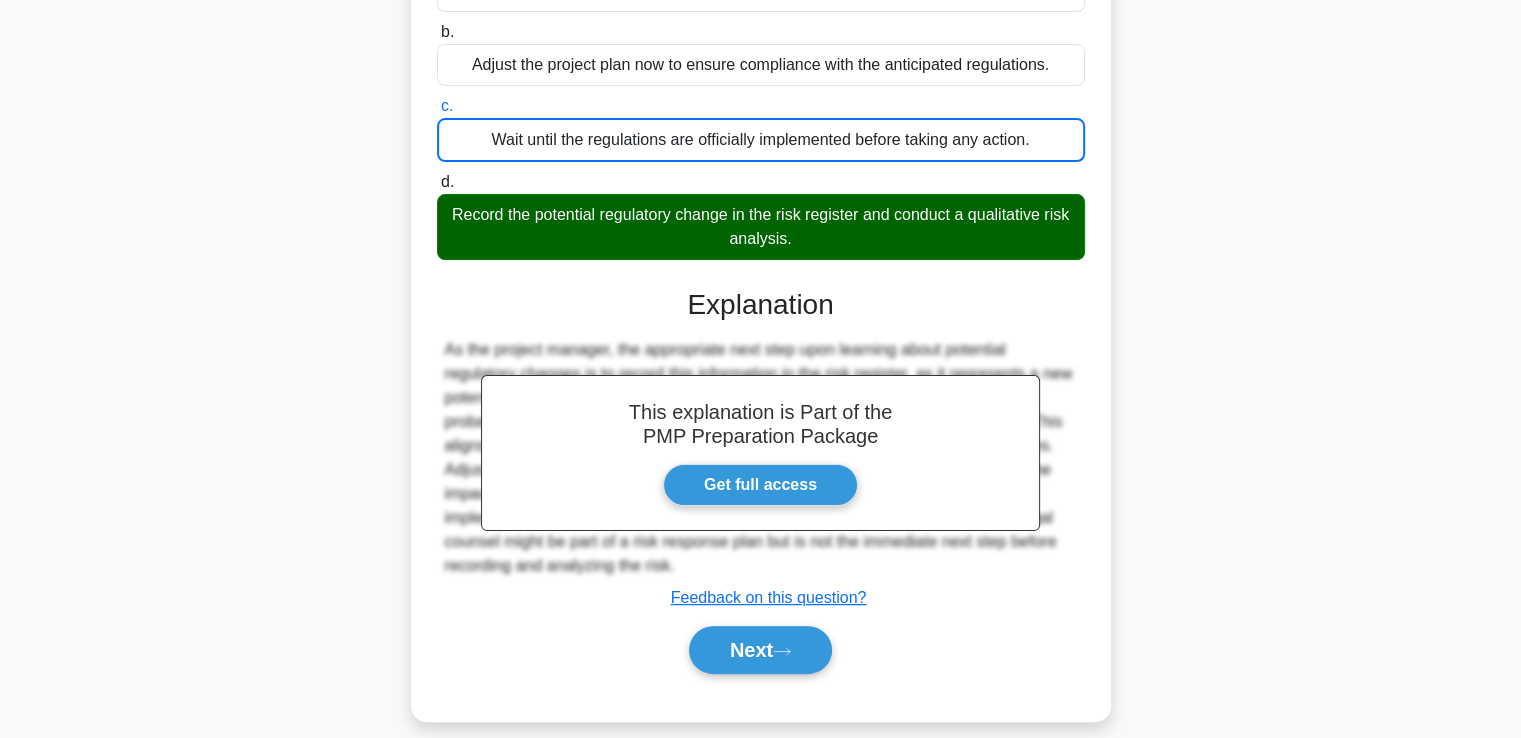 scroll, scrollTop: 352, scrollLeft: 0, axis: vertical 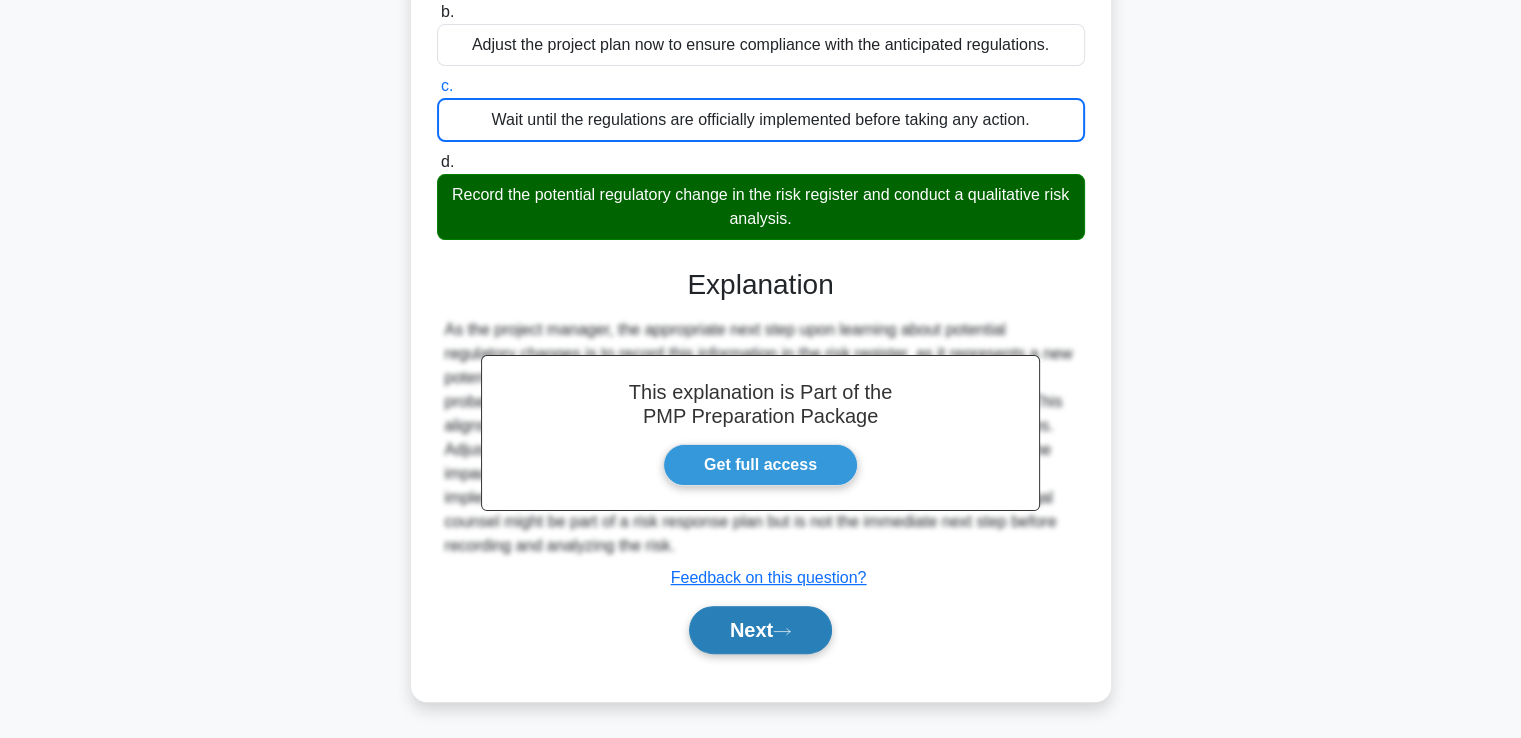 click on "Next" at bounding box center [760, 630] 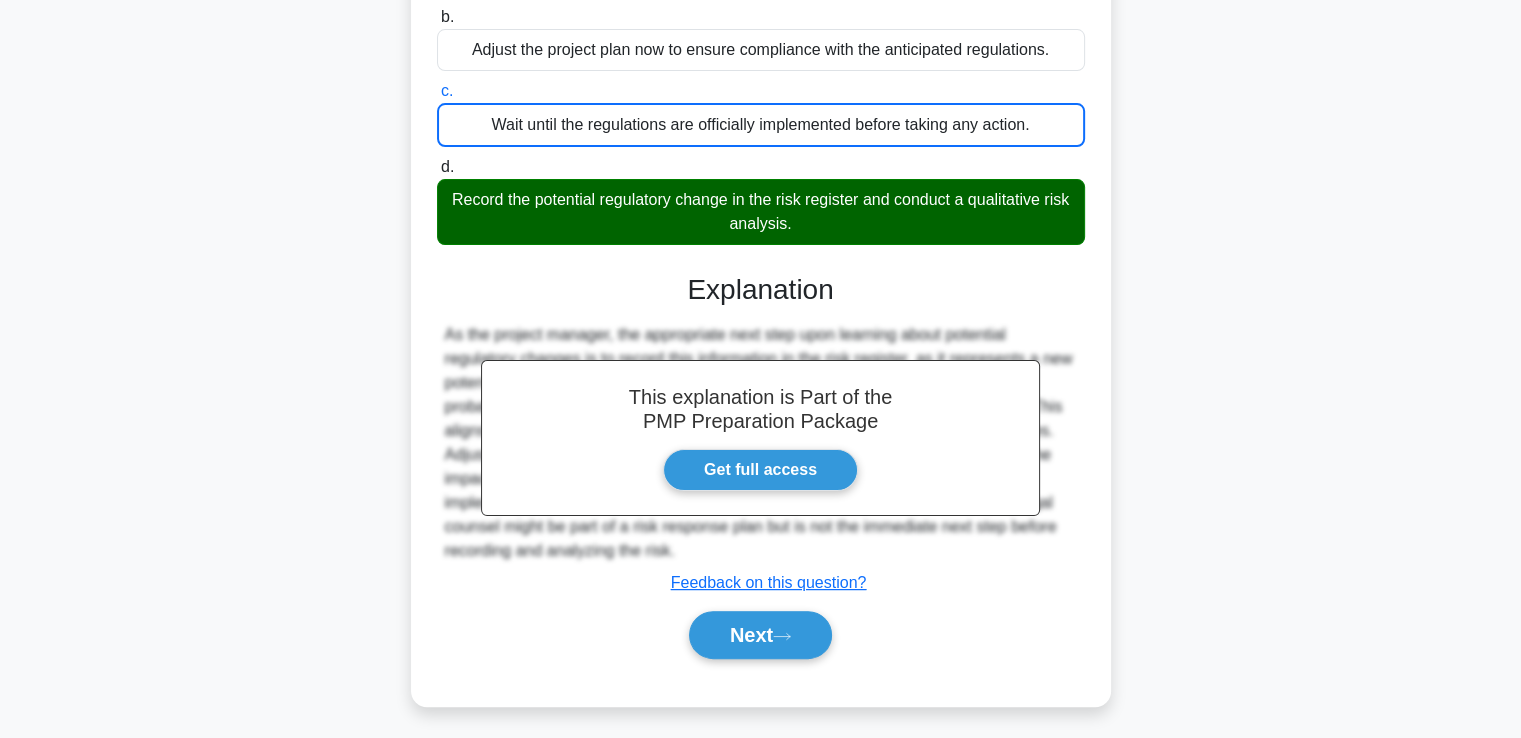 scroll, scrollTop: 343, scrollLeft: 0, axis: vertical 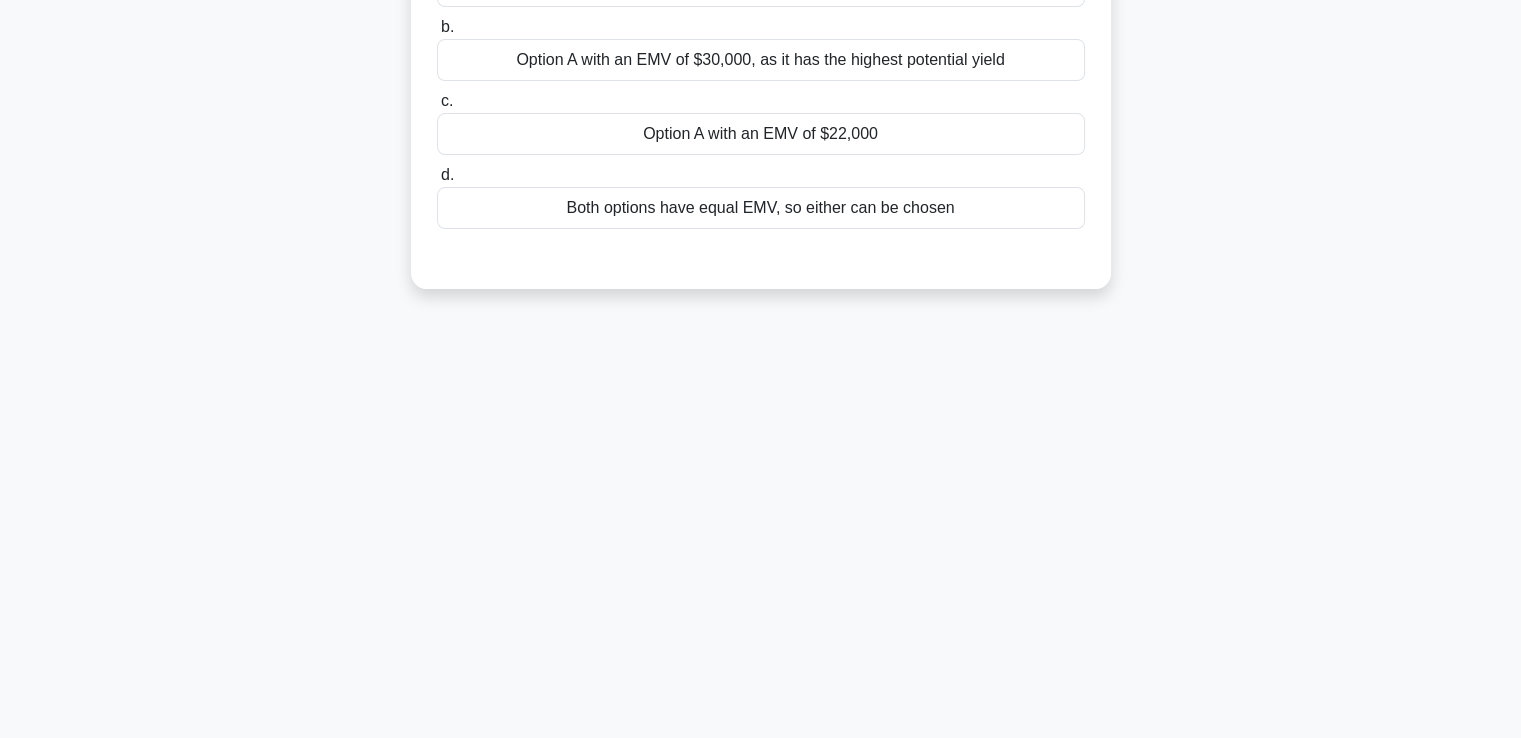 click on "1:23
Stop
PMP  - Project Risk Analysis
Expert
4/5
A project manager is evaluating two investment options. Option A has a 60% chance of yielding $[MONEY] and a 40% chance of losing $[MONEY]. Option B has a 75% chance of yielding $[MONEY] and a 25% chance of losing $[MONEY]. Based on Expected Monetary Value (EMV), which option should the project manager choose?
.spinner_0XTQ{transform-origin:center;animation:spinner_y6GP .75s linear infinite}@keyframes spinner_y6GP{100%{transform:rotate(360deg)}}
a. b. c. d." at bounding box center [761, 230] 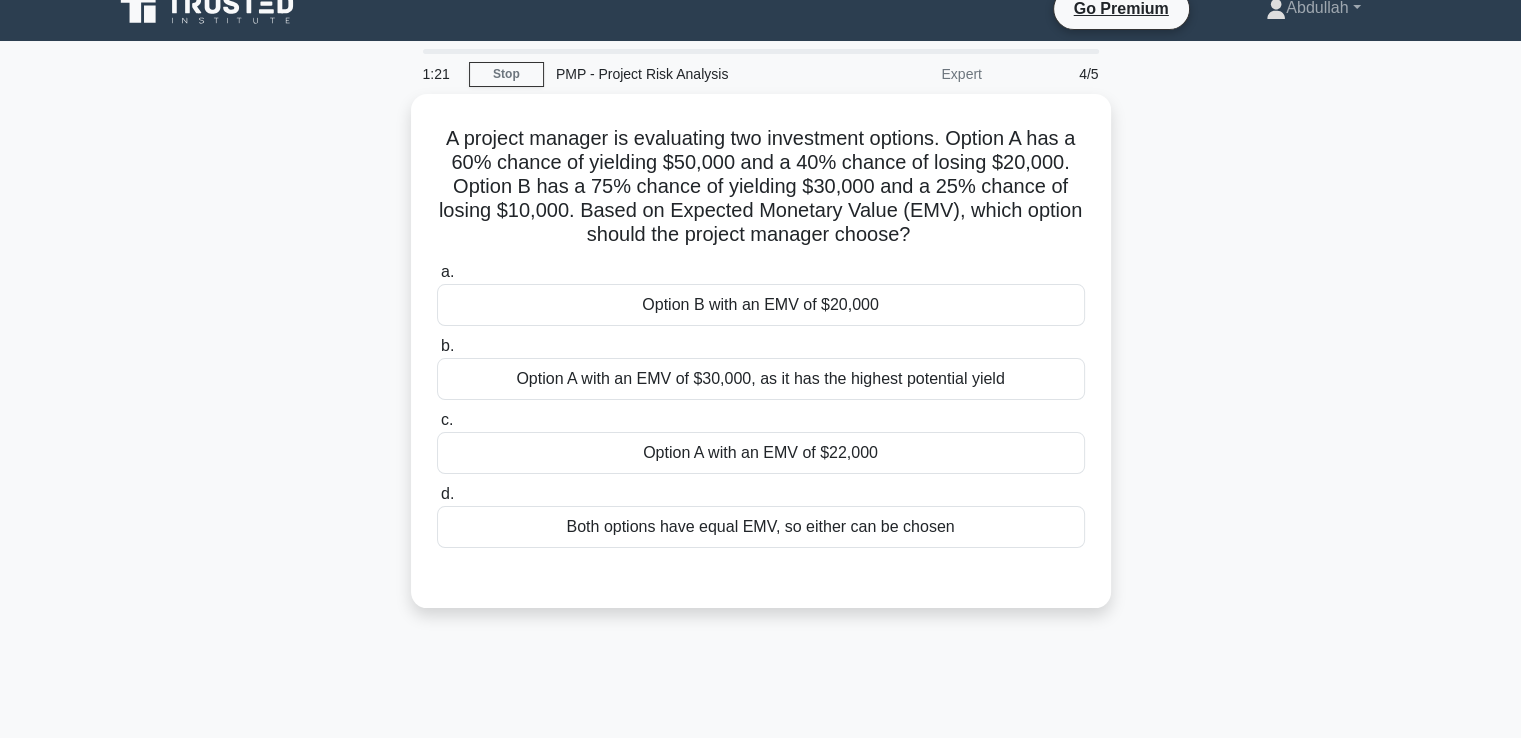 scroll, scrollTop: 0, scrollLeft: 0, axis: both 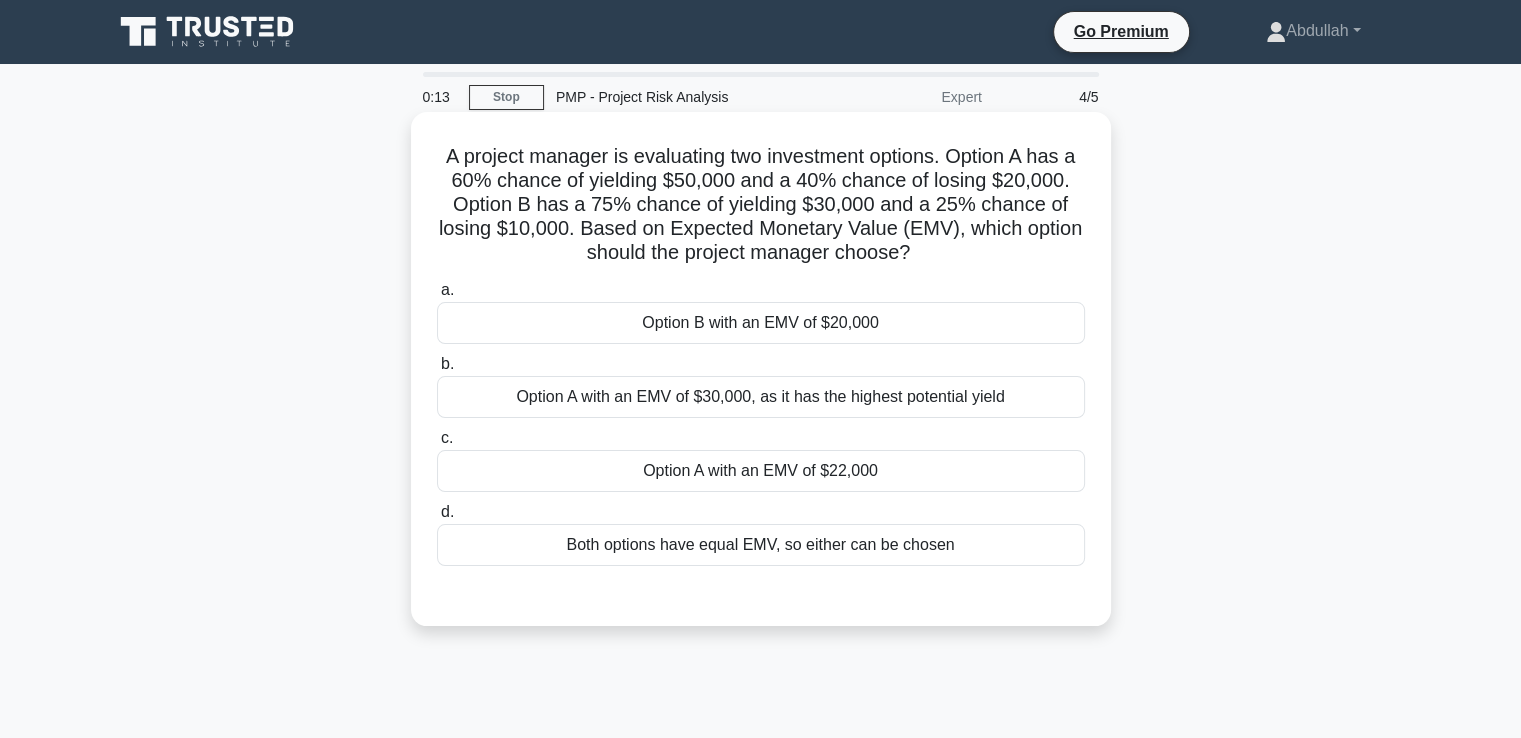 click on "Option A with an EMV of $30,000, as it has the highest potential yield" at bounding box center (761, 397) 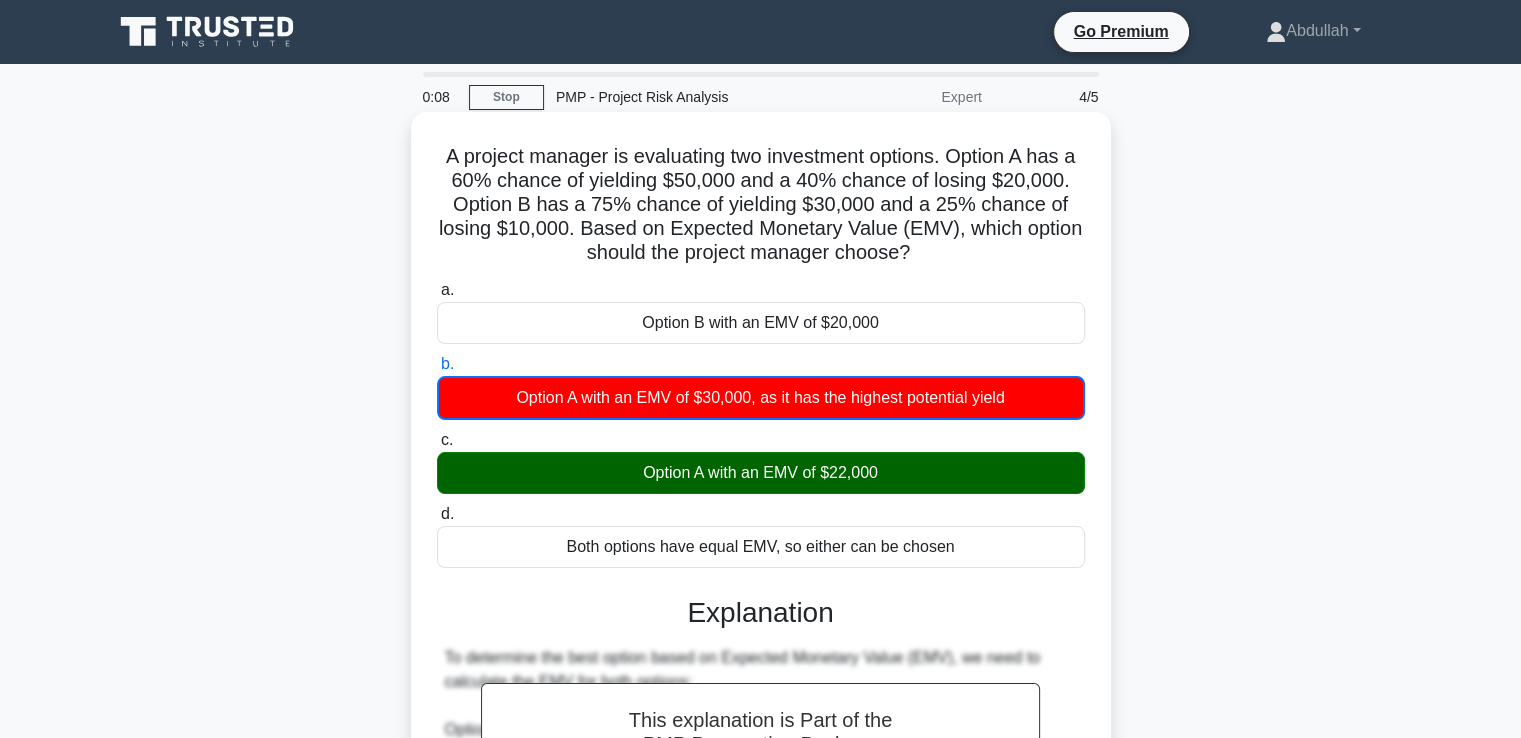 click on "c.
Option A with an EMV of $22,000" at bounding box center [437, 440] 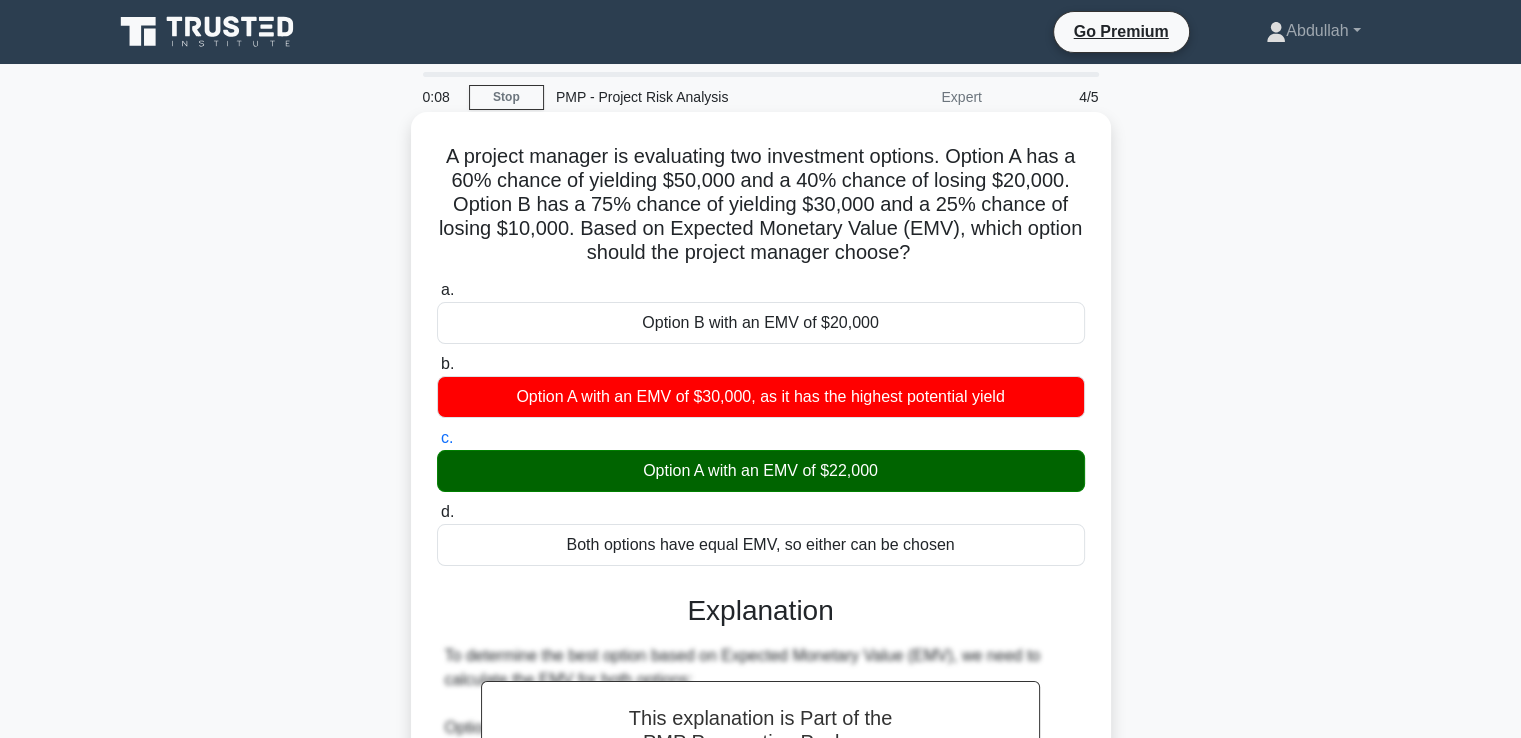 click on "d.
Both options have equal EMV, so either can be chosen" at bounding box center (437, 512) 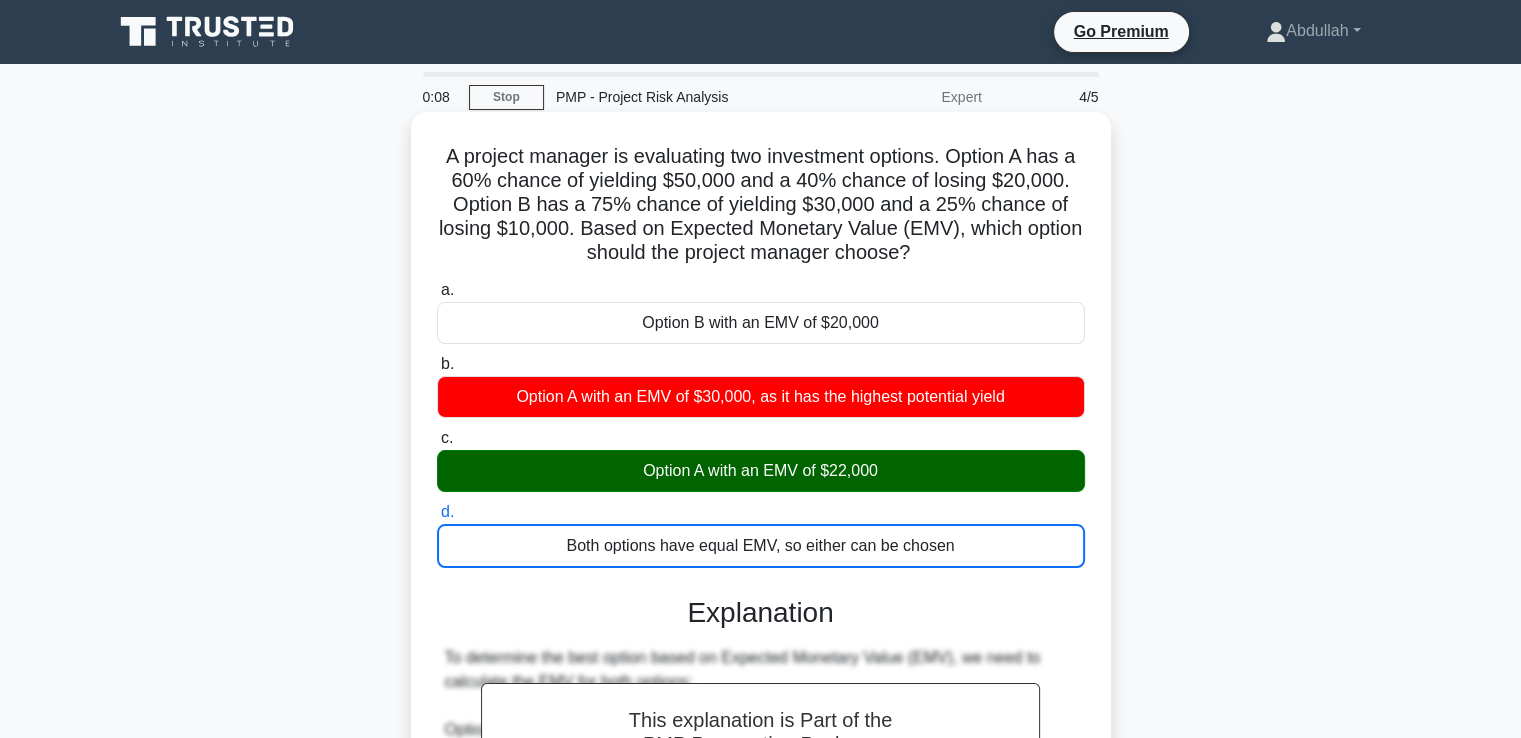 click on "a.
Option B with an EMV of $20,000" at bounding box center (437, 290) 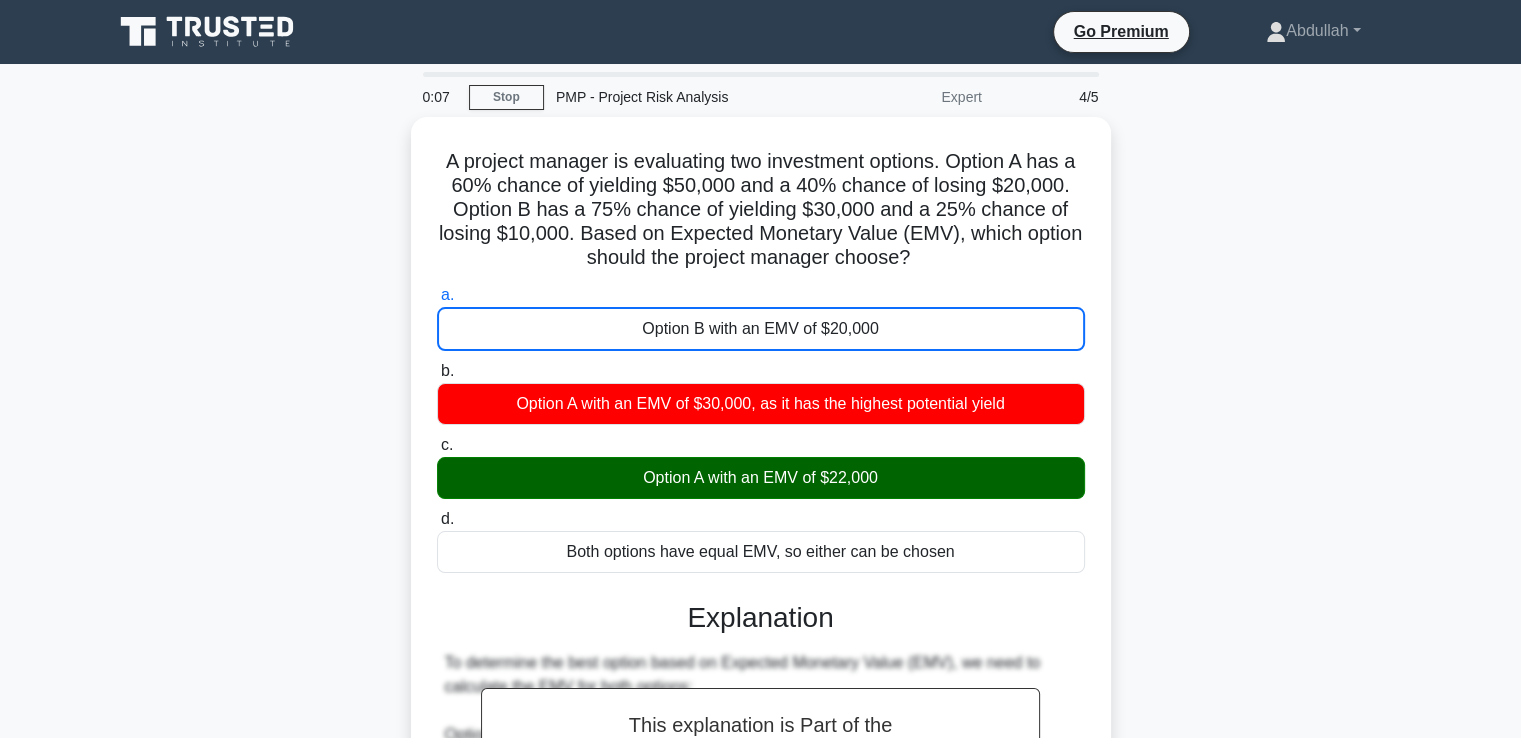 click on "A project manager is evaluating two investment options. Option A has a 60% chance of yielding $50,000 and a 40% chance of losing $20,000. Option B has a 75% chance of yielding $30,000 and a 25% chance of losing $10,000. Based on Expected Monetary Value (EMV), which option should the project manager choose?
.spinner_0XTQ{transform-origin:center;animation:spinner_y6GP .75s linear infinite}@keyframes spinner_y6GP{100%{transform:rotate(360deg)}}
a.
b. c. d." at bounding box center (761, 791) 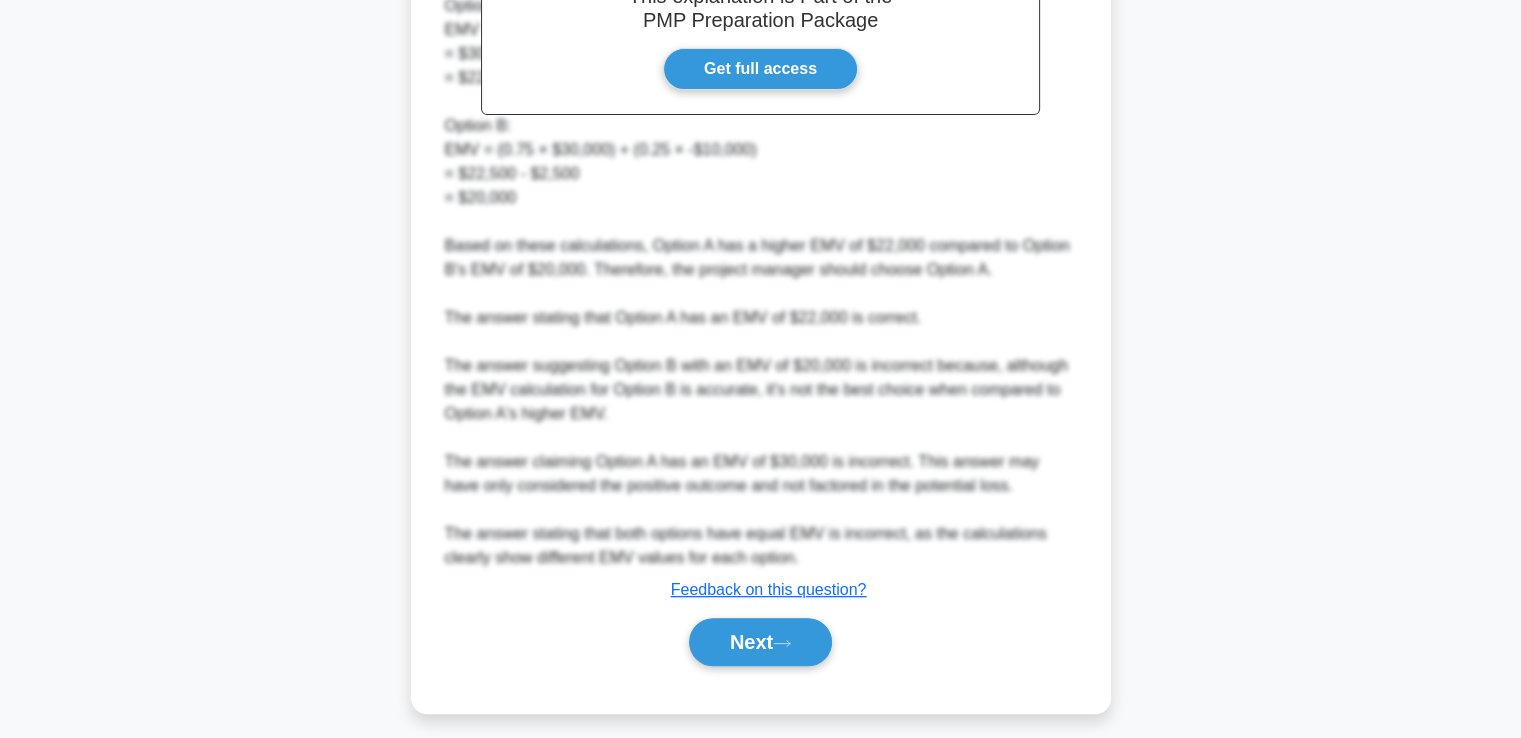 scroll, scrollTop: 736, scrollLeft: 0, axis: vertical 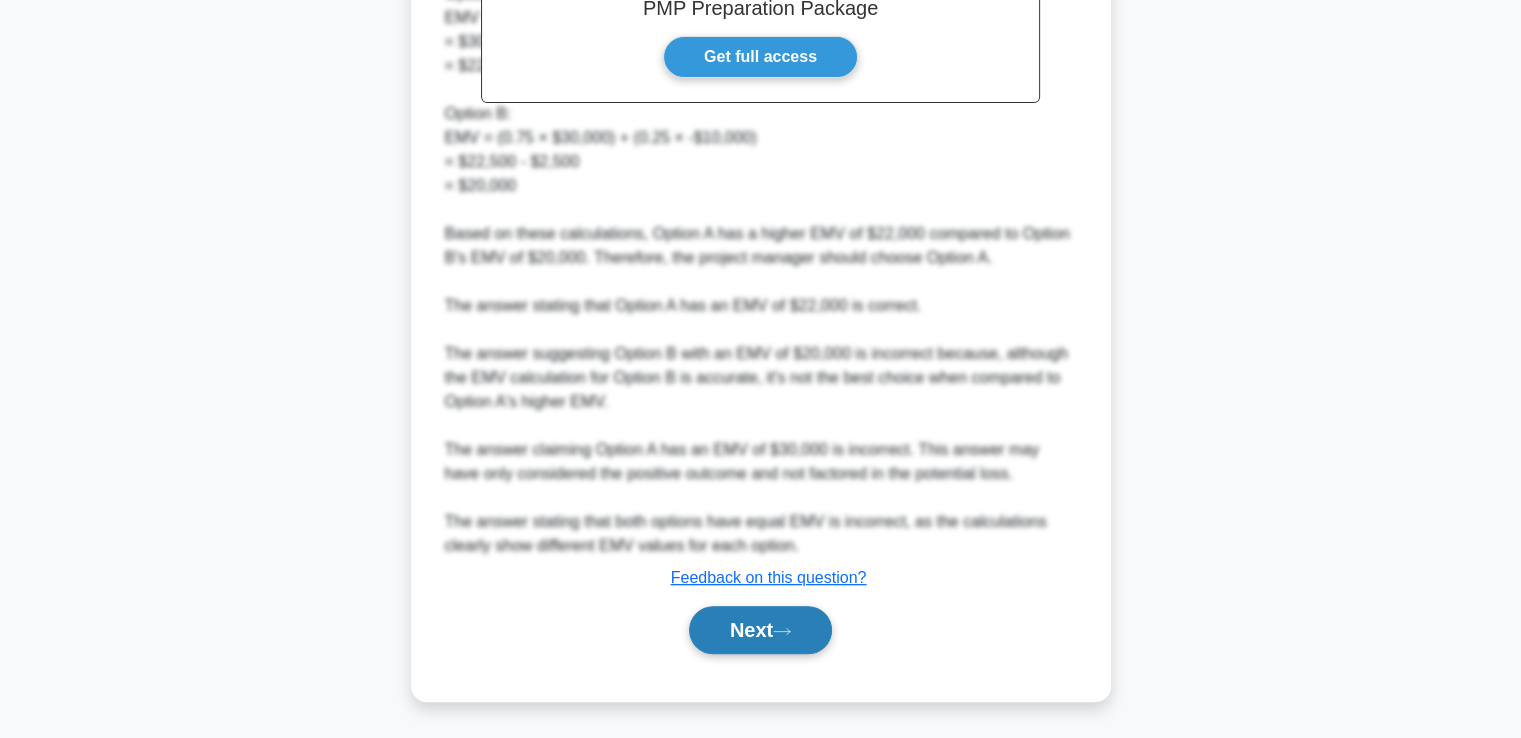 click on "Next" at bounding box center [760, 630] 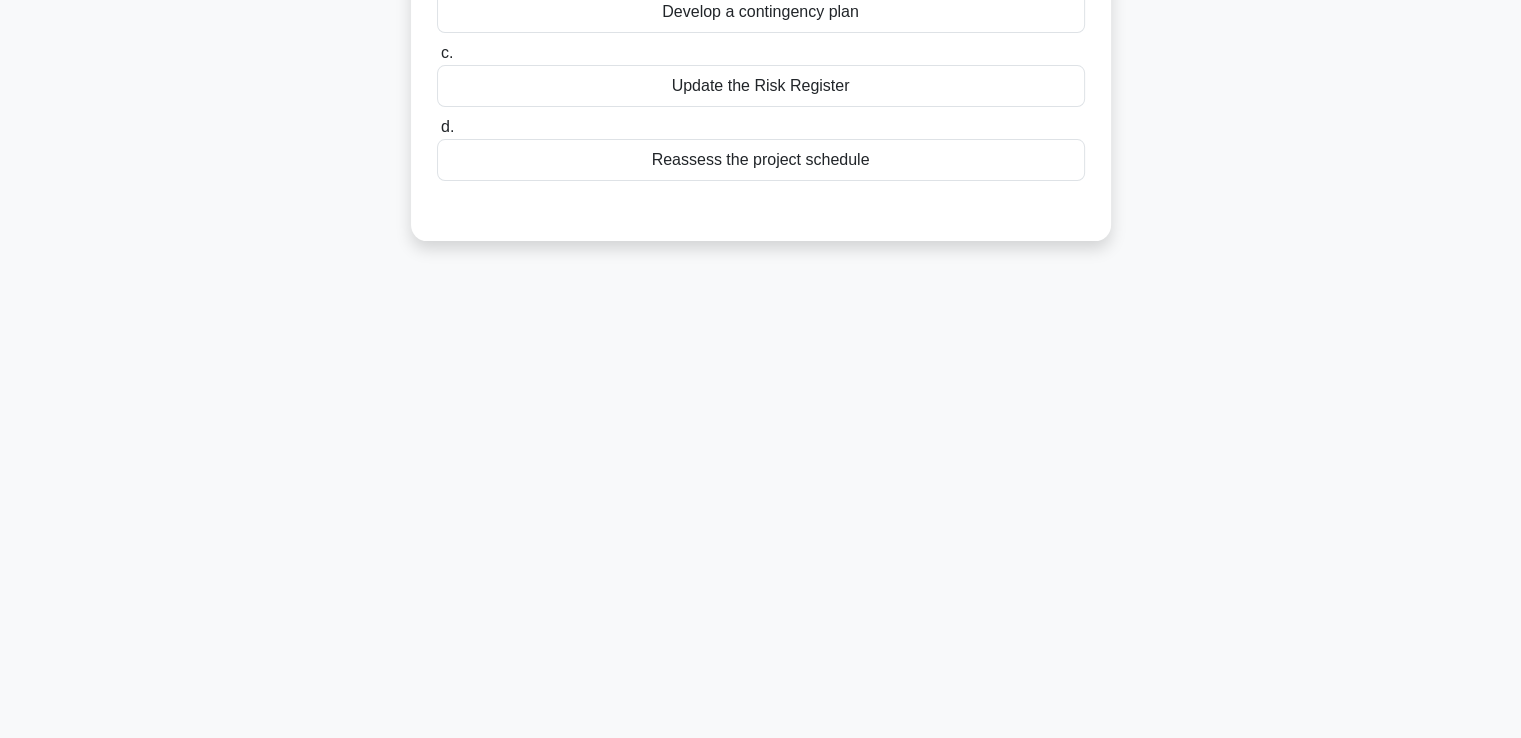 scroll, scrollTop: 343, scrollLeft: 0, axis: vertical 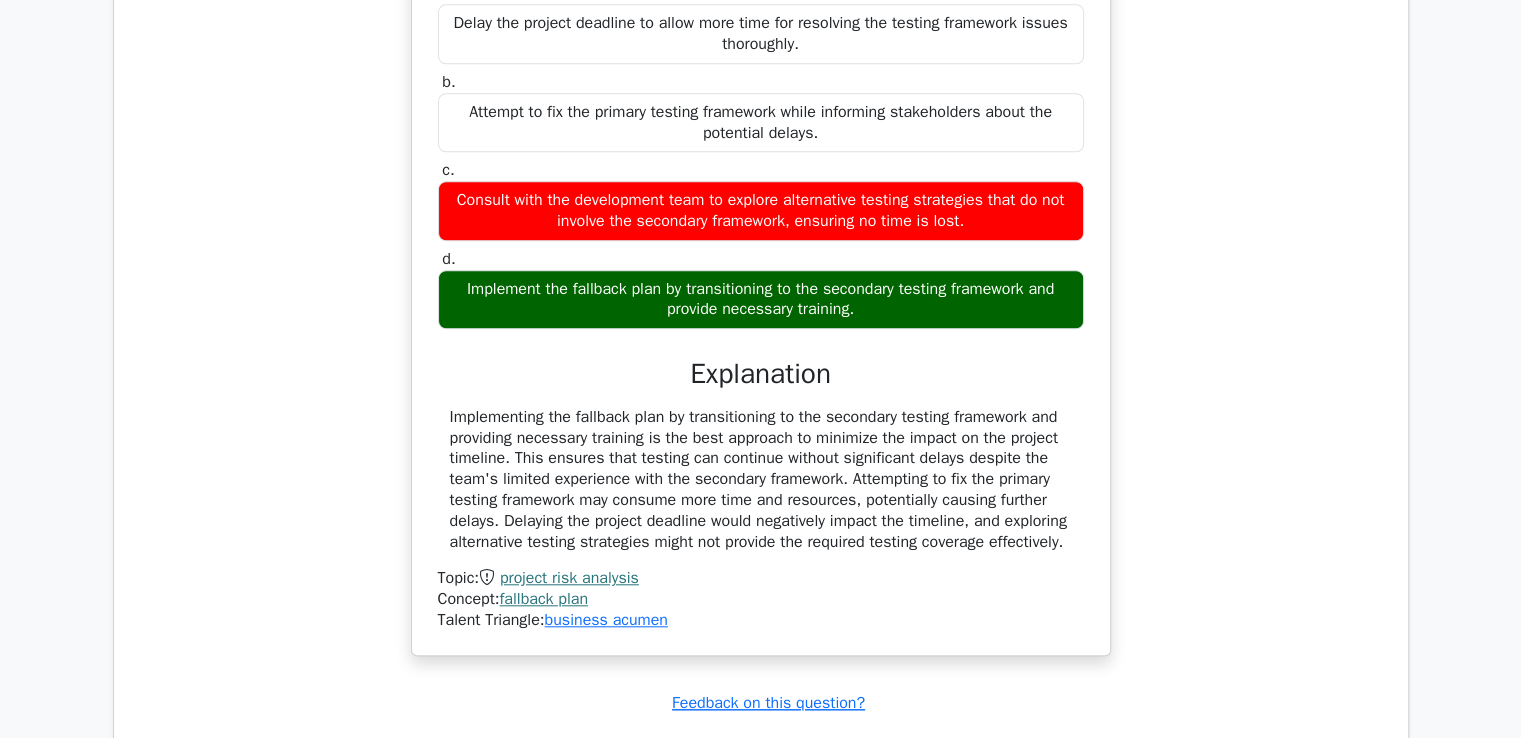 drag, startPoint x: 449, startPoint y: 281, endPoint x: 851, endPoint y: 313, distance: 403.2716 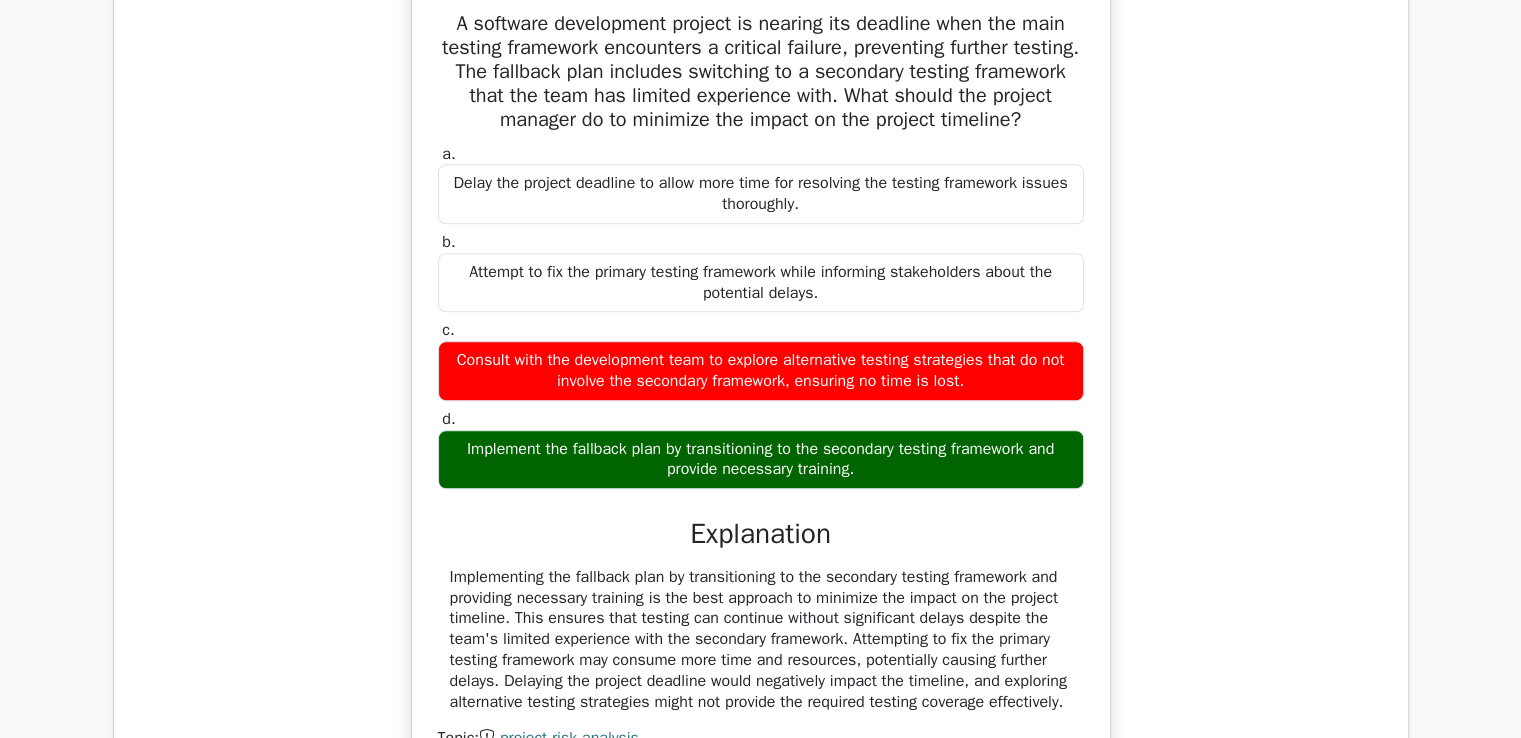 scroll, scrollTop: 1614, scrollLeft: 0, axis: vertical 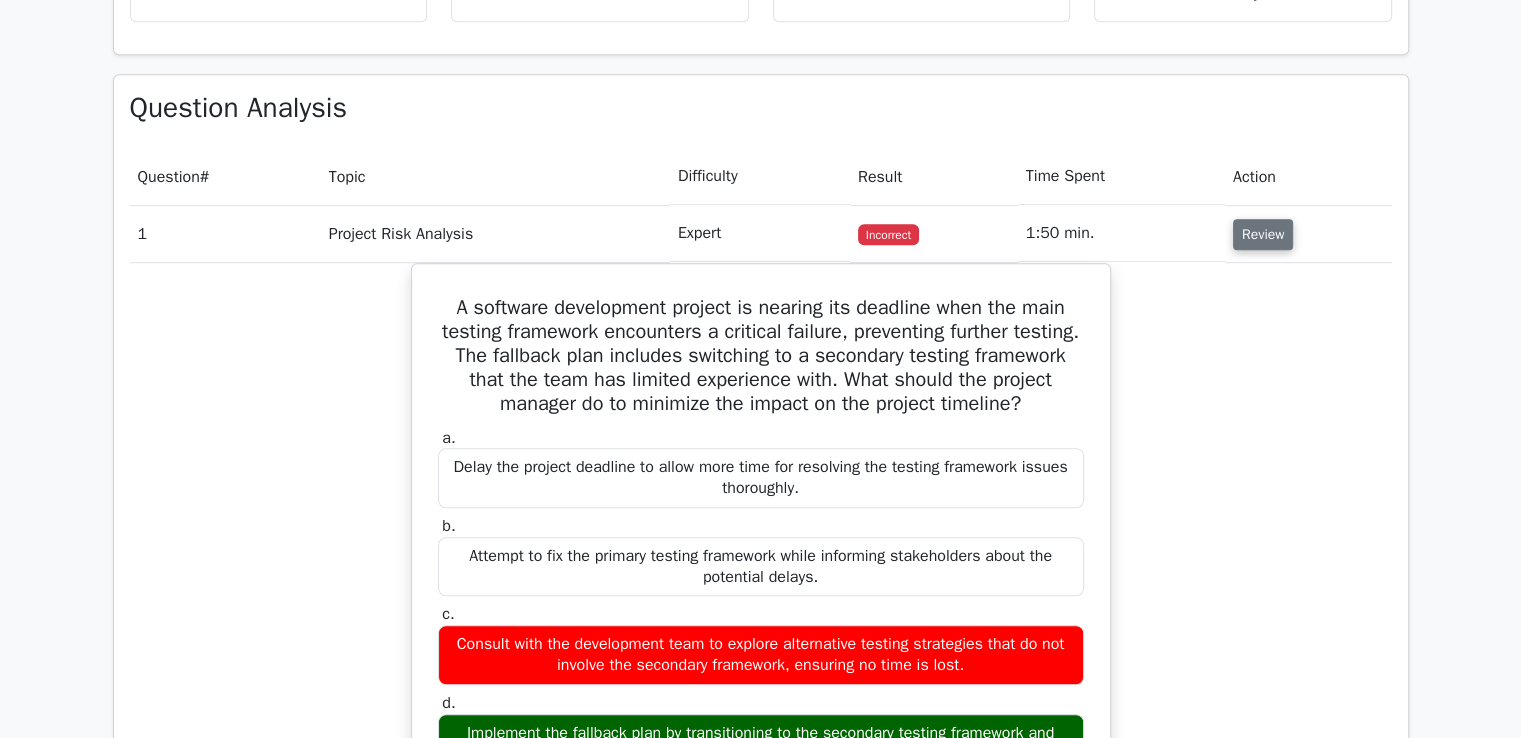 click on "Review" at bounding box center (1263, 234) 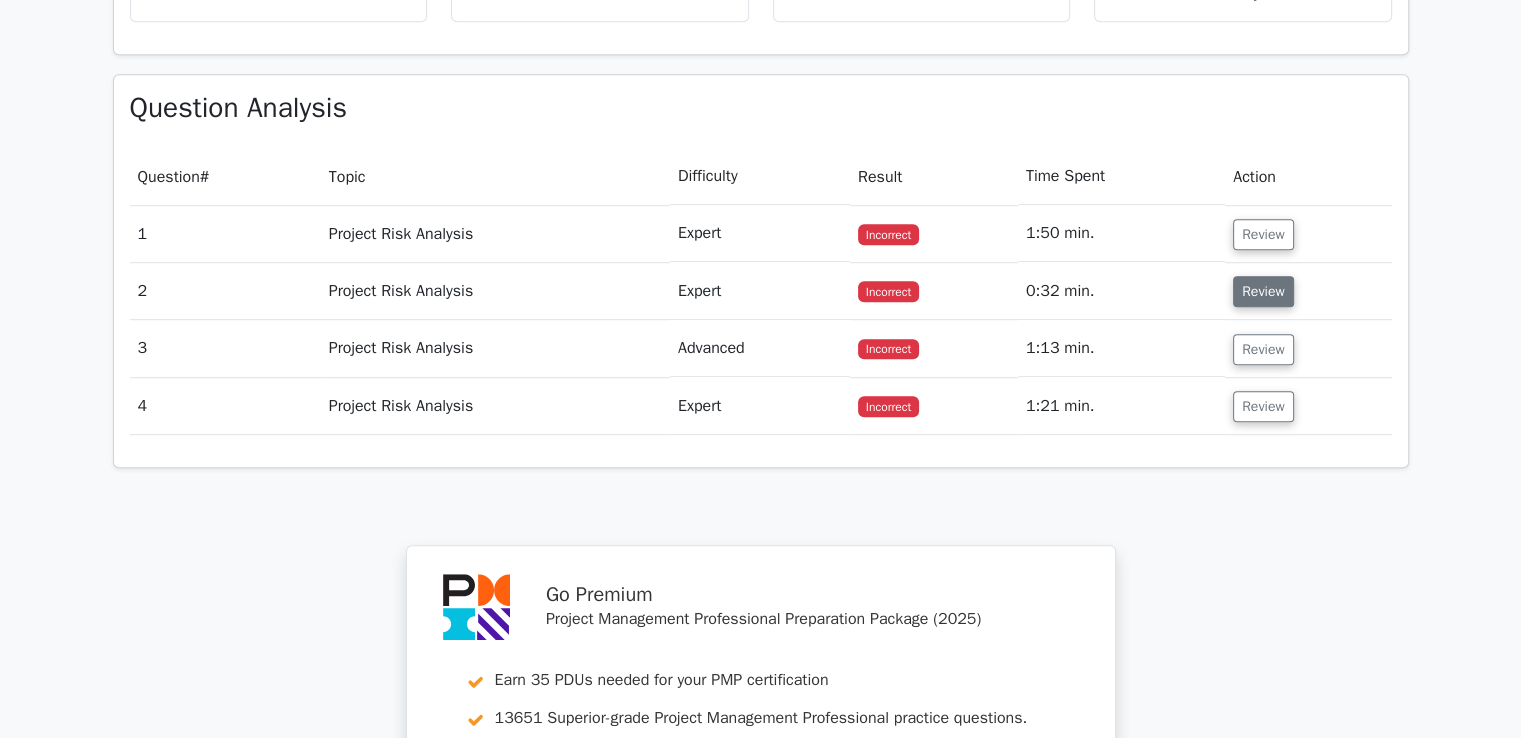 click on "Review" at bounding box center (1263, 291) 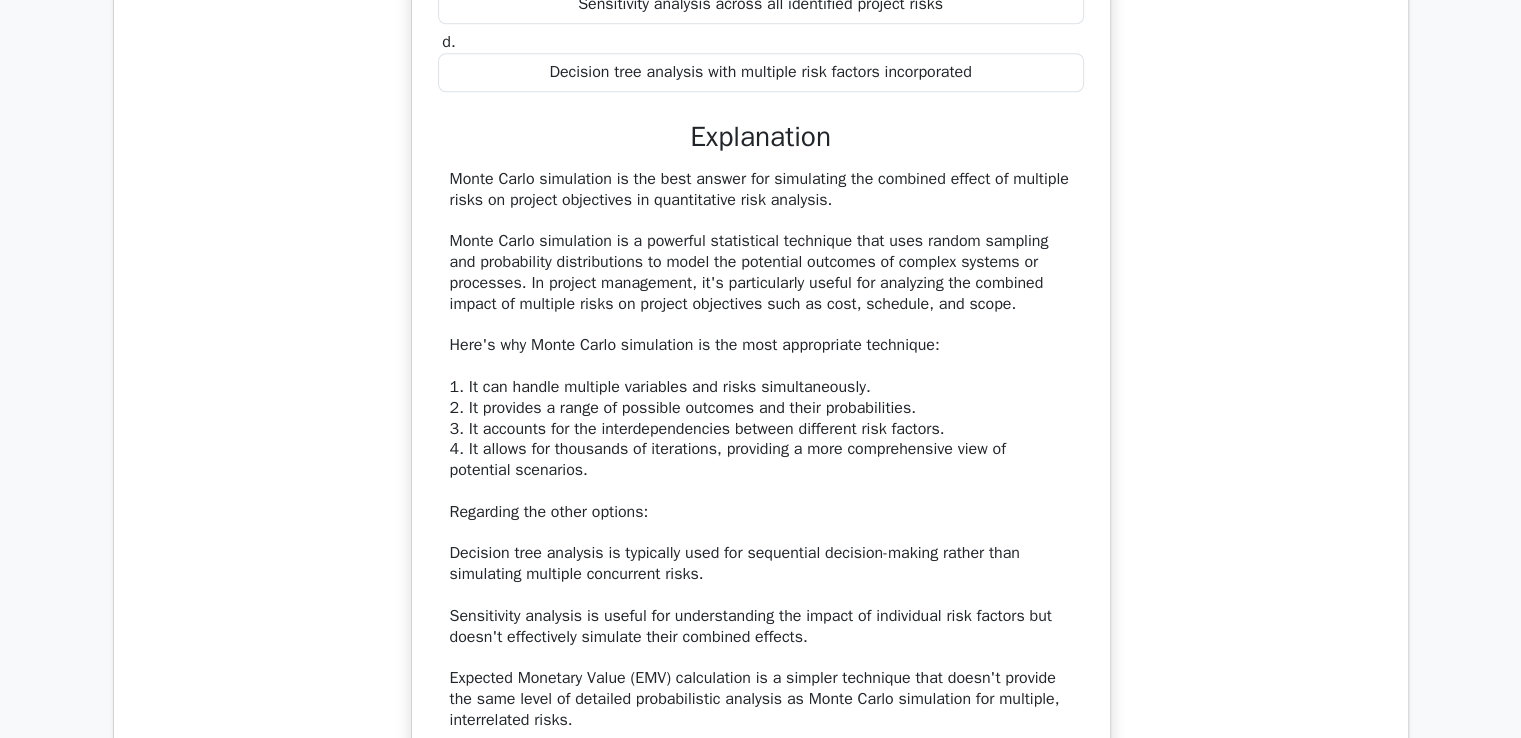 scroll, scrollTop: 1911, scrollLeft: 0, axis: vertical 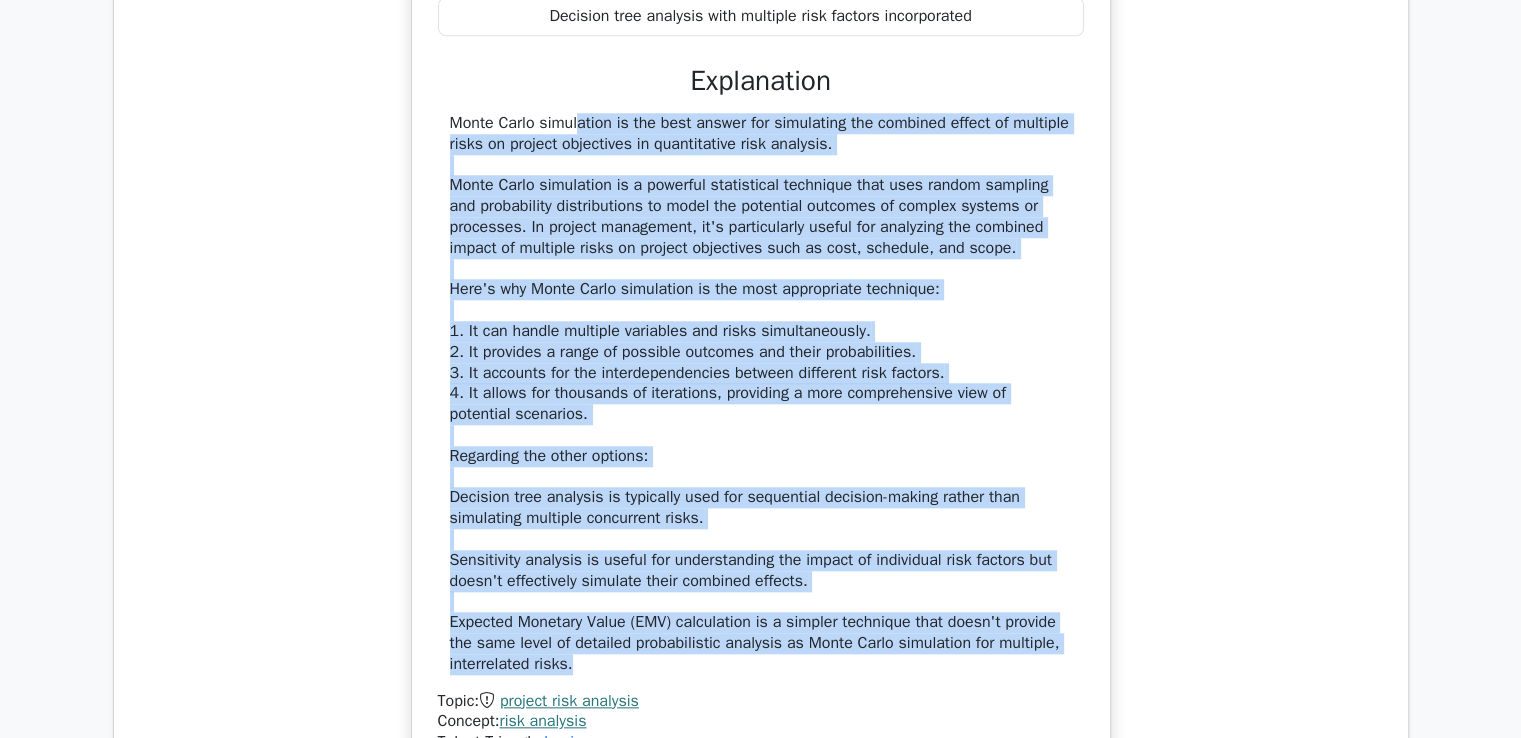 drag, startPoint x: 453, startPoint y: 136, endPoint x: 620, endPoint y: 662, distance: 551.8741 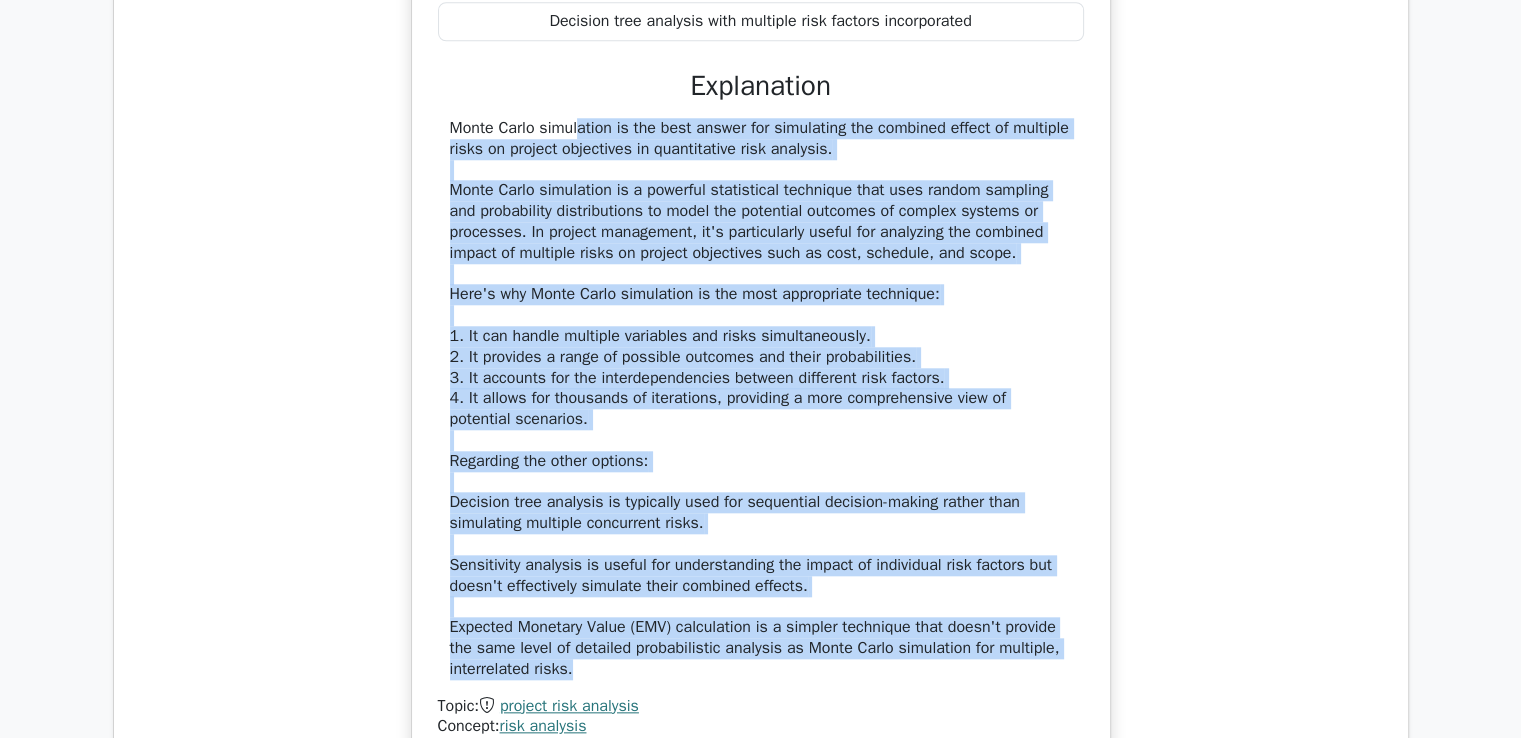 click on "In quantitative risk analysis, which technique is used to simulate the combined effect of multiple risks on project objectives?
a.
Monte Carlo simulation
b.
c. d." at bounding box center [761, 246] 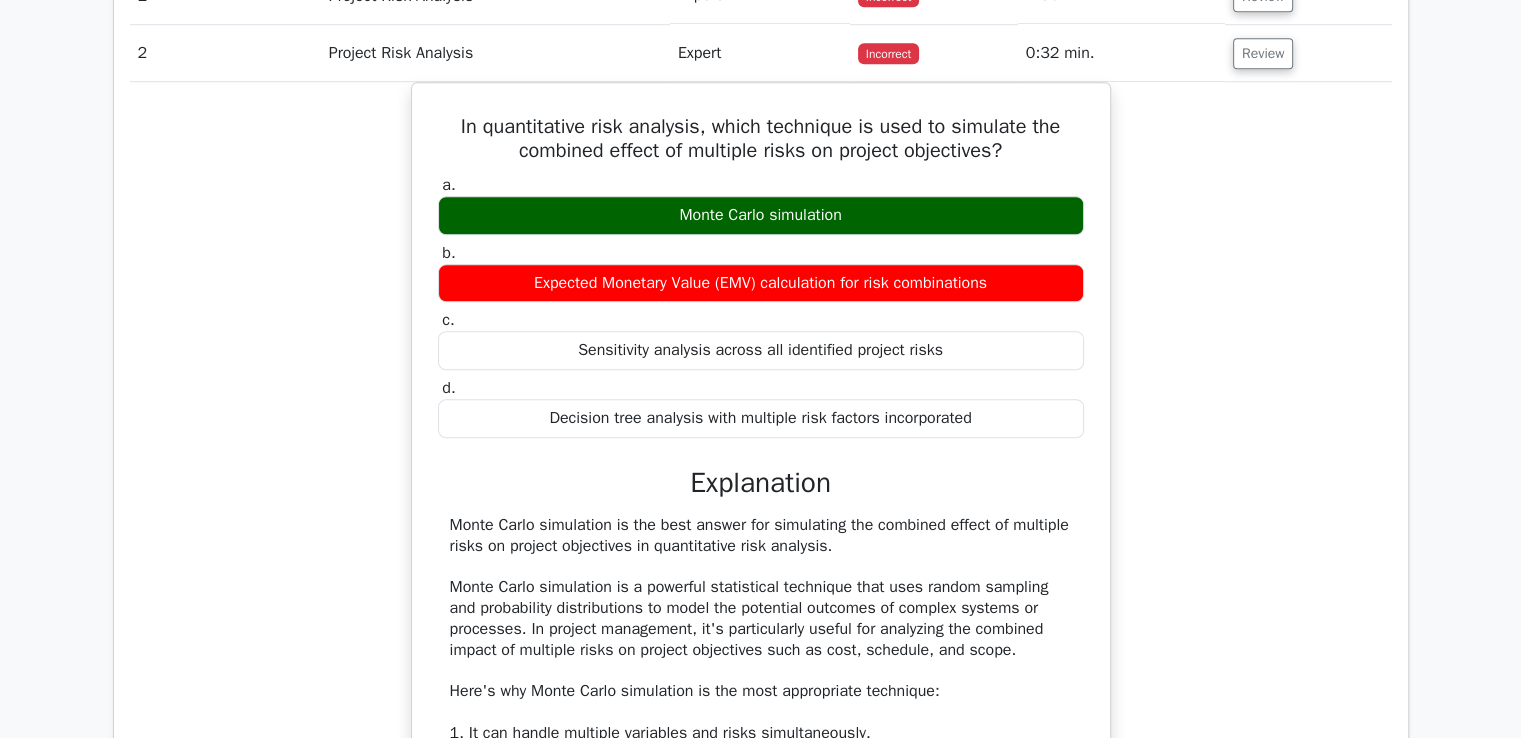 scroll, scrollTop: 1530, scrollLeft: 0, axis: vertical 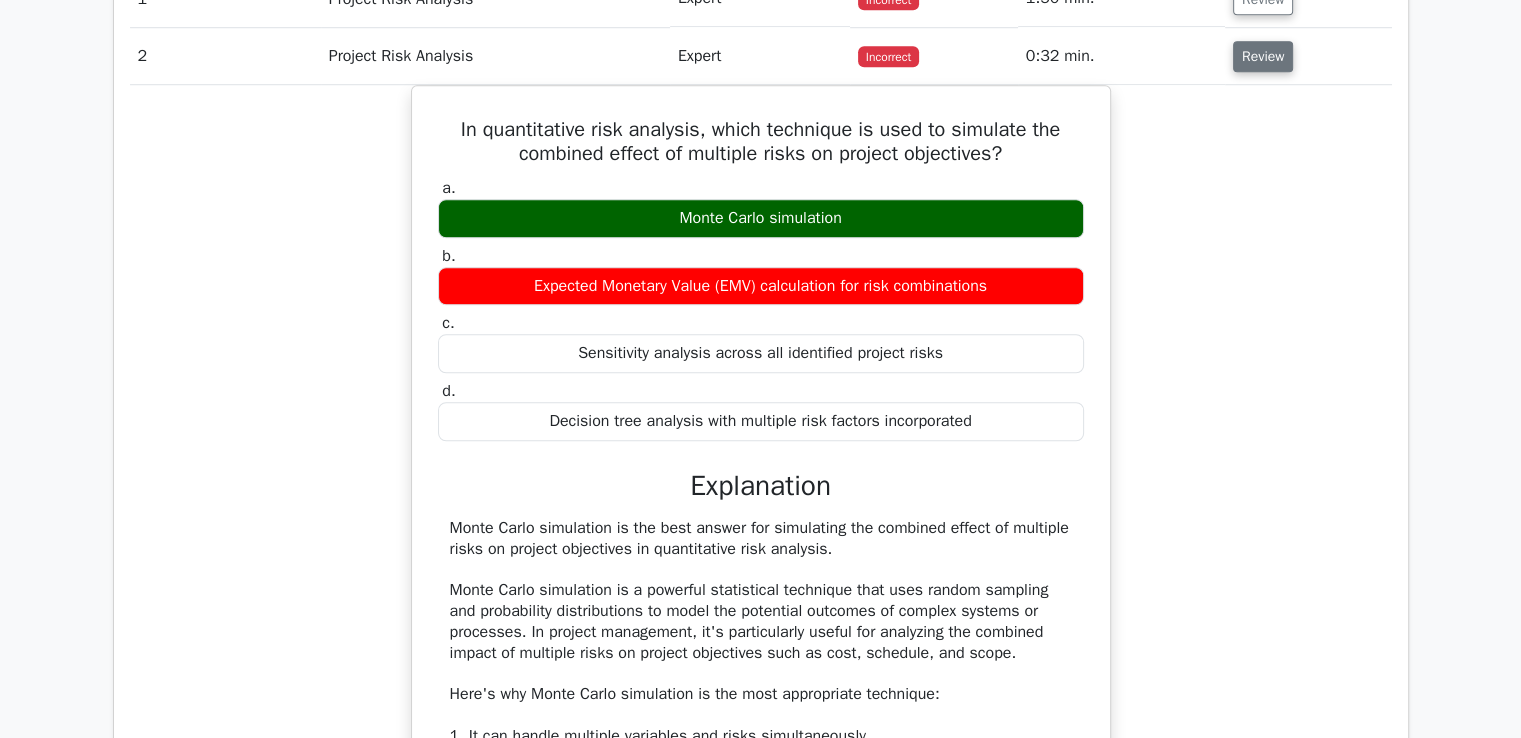 click on "Review" at bounding box center [1263, 56] 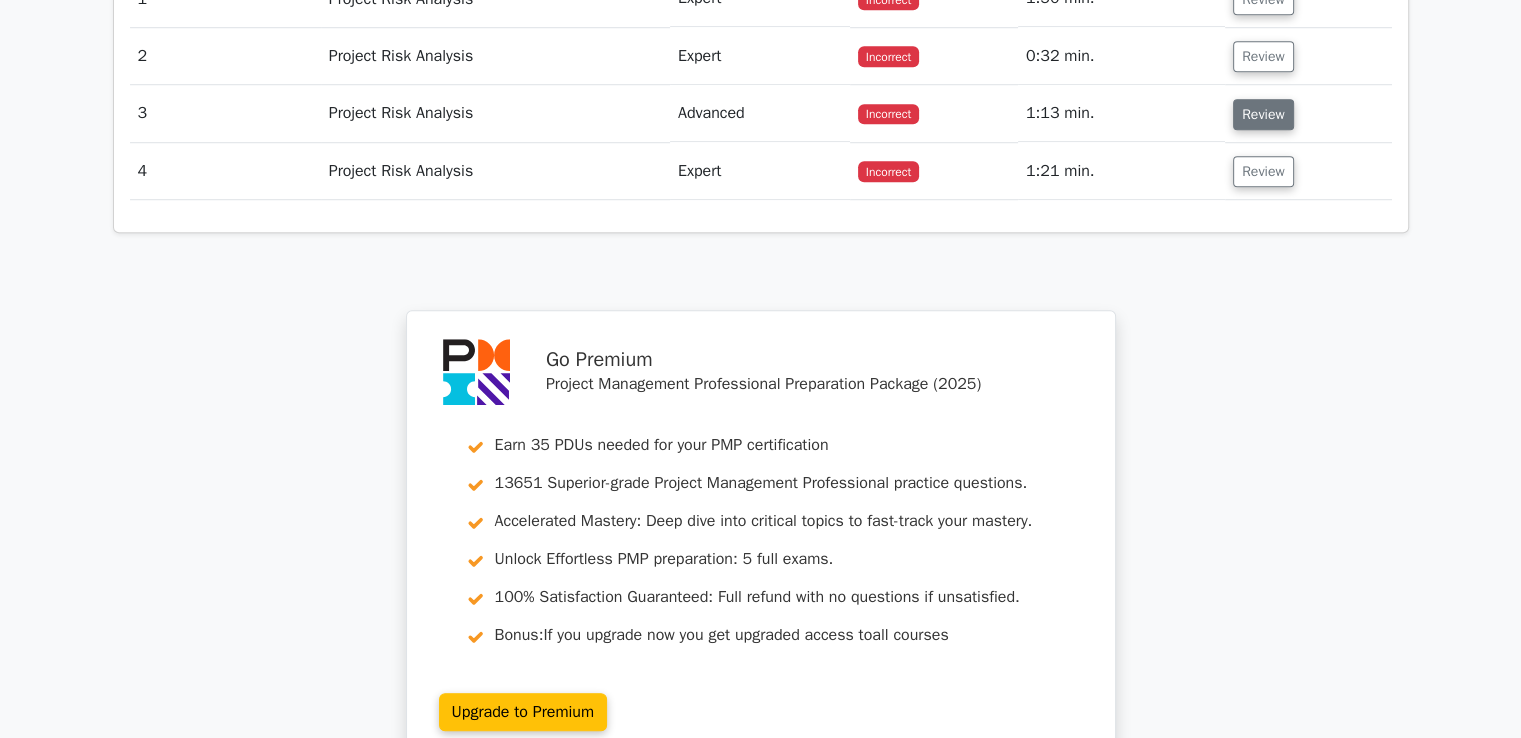 click on "Review" at bounding box center (1263, 114) 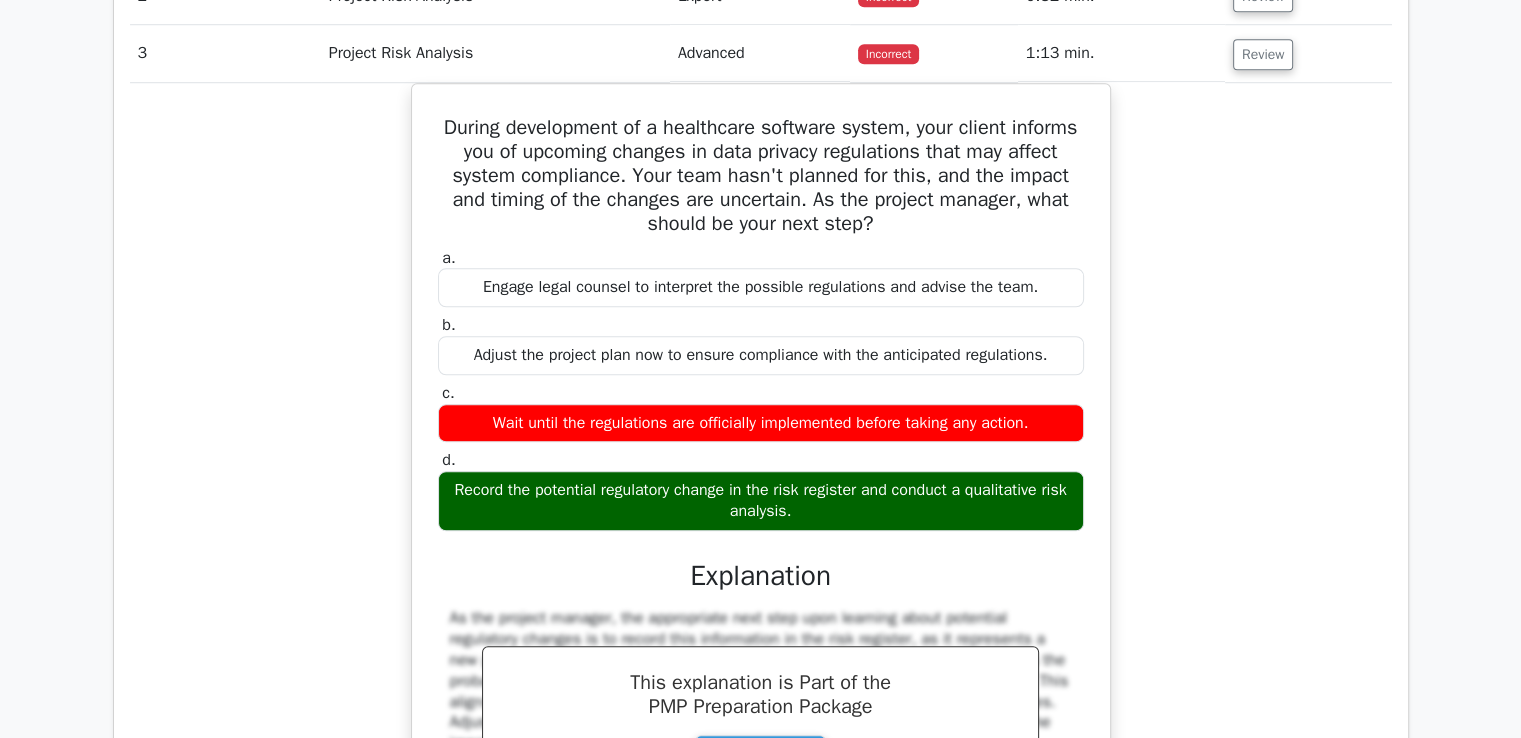 scroll, scrollTop: 1603, scrollLeft: 0, axis: vertical 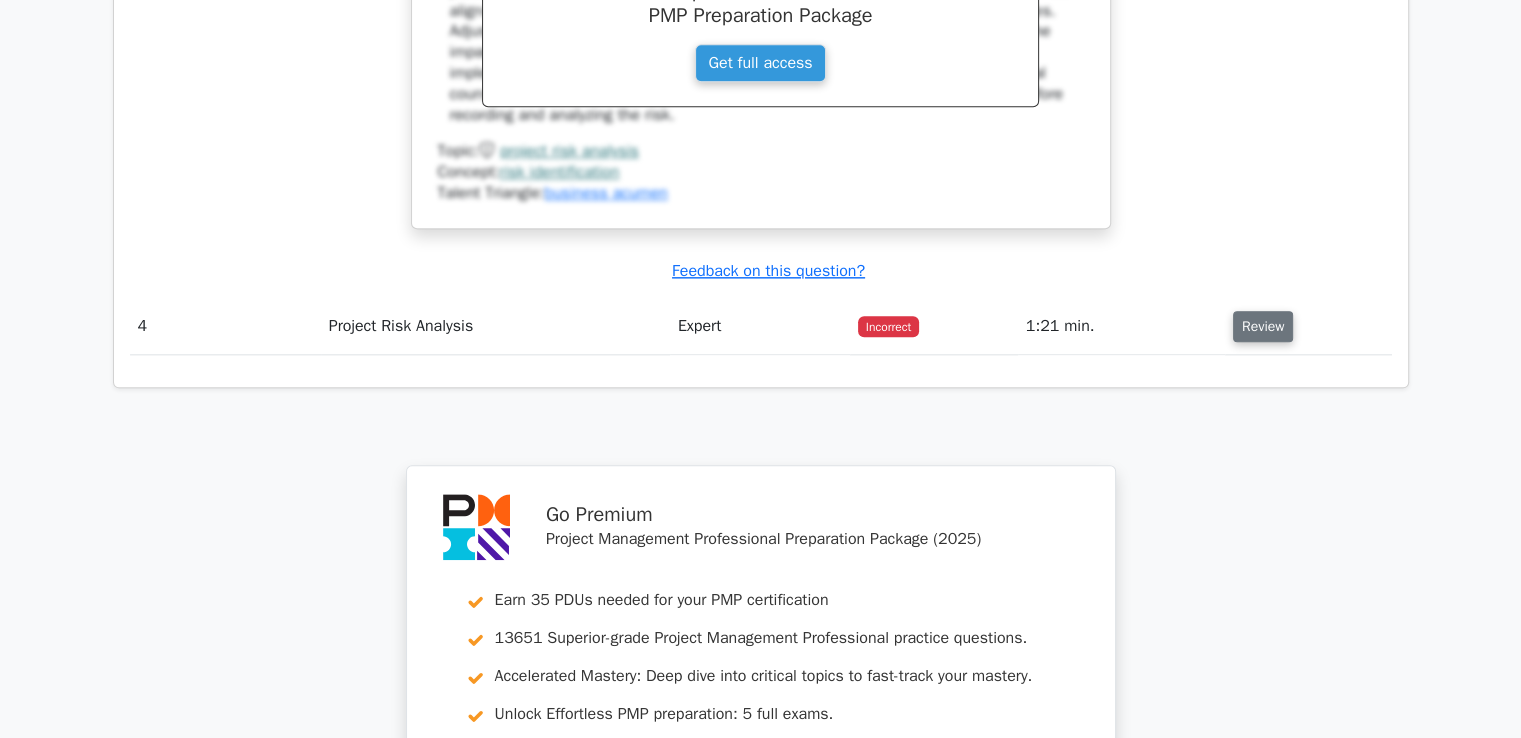 click on "Review" at bounding box center (1263, 326) 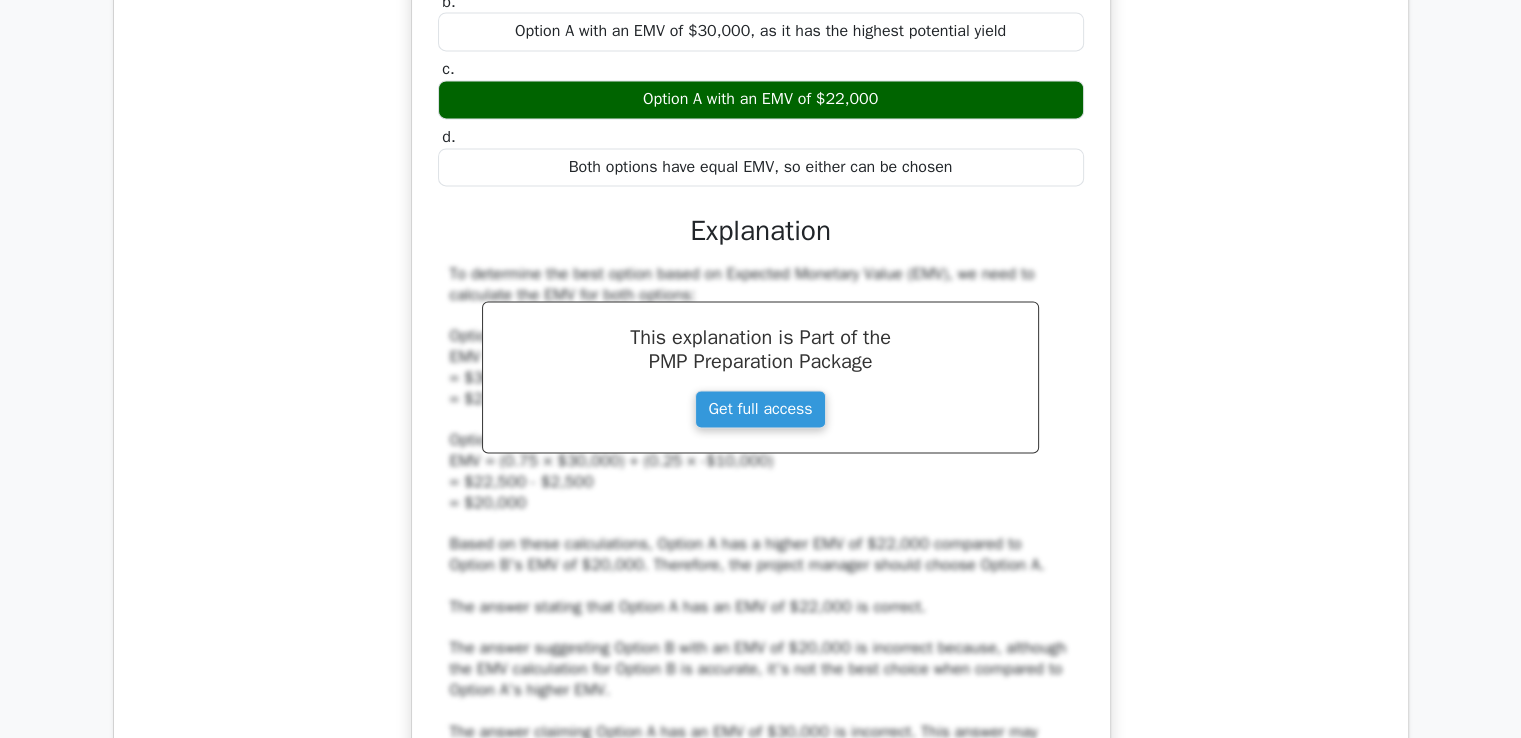 scroll, scrollTop: 2893, scrollLeft: 0, axis: vertical 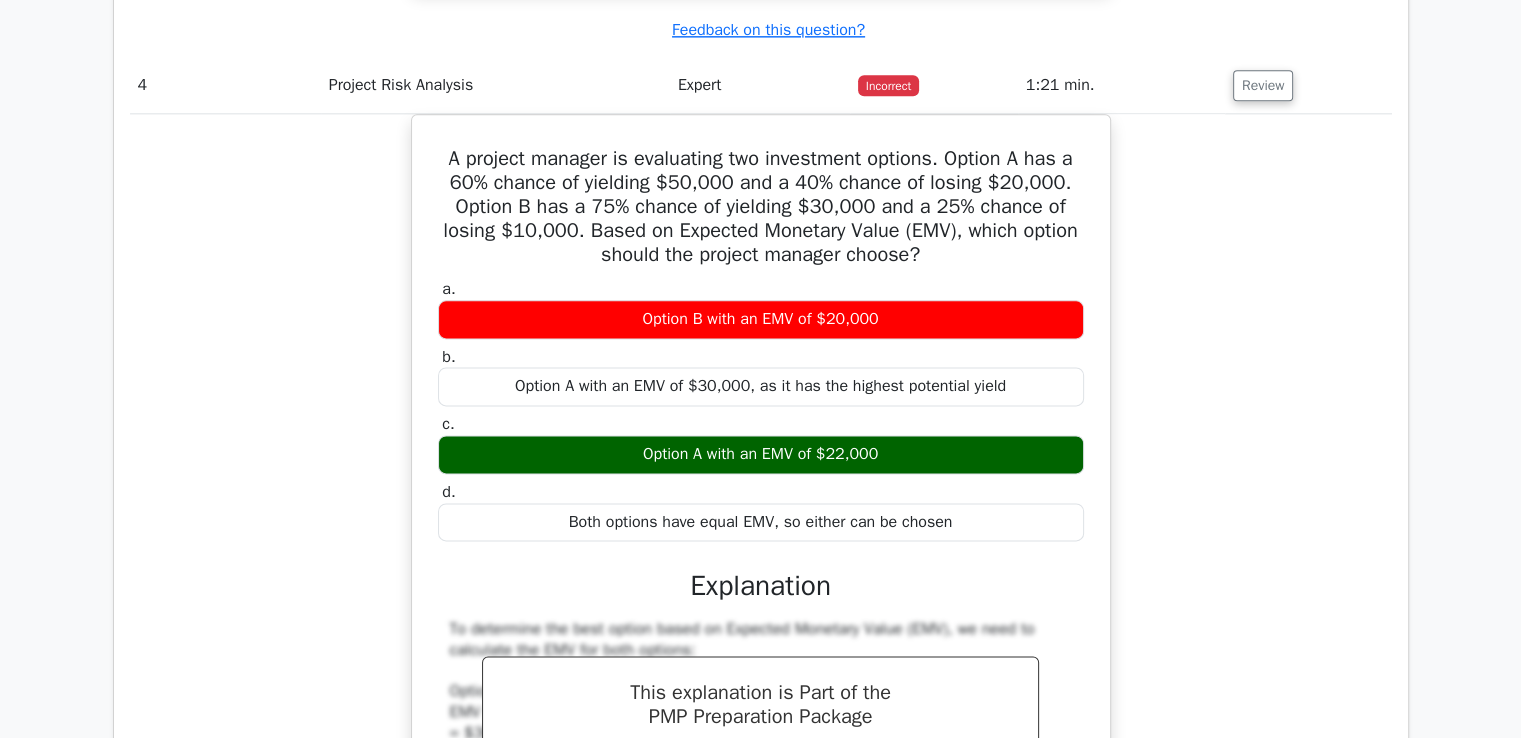 type 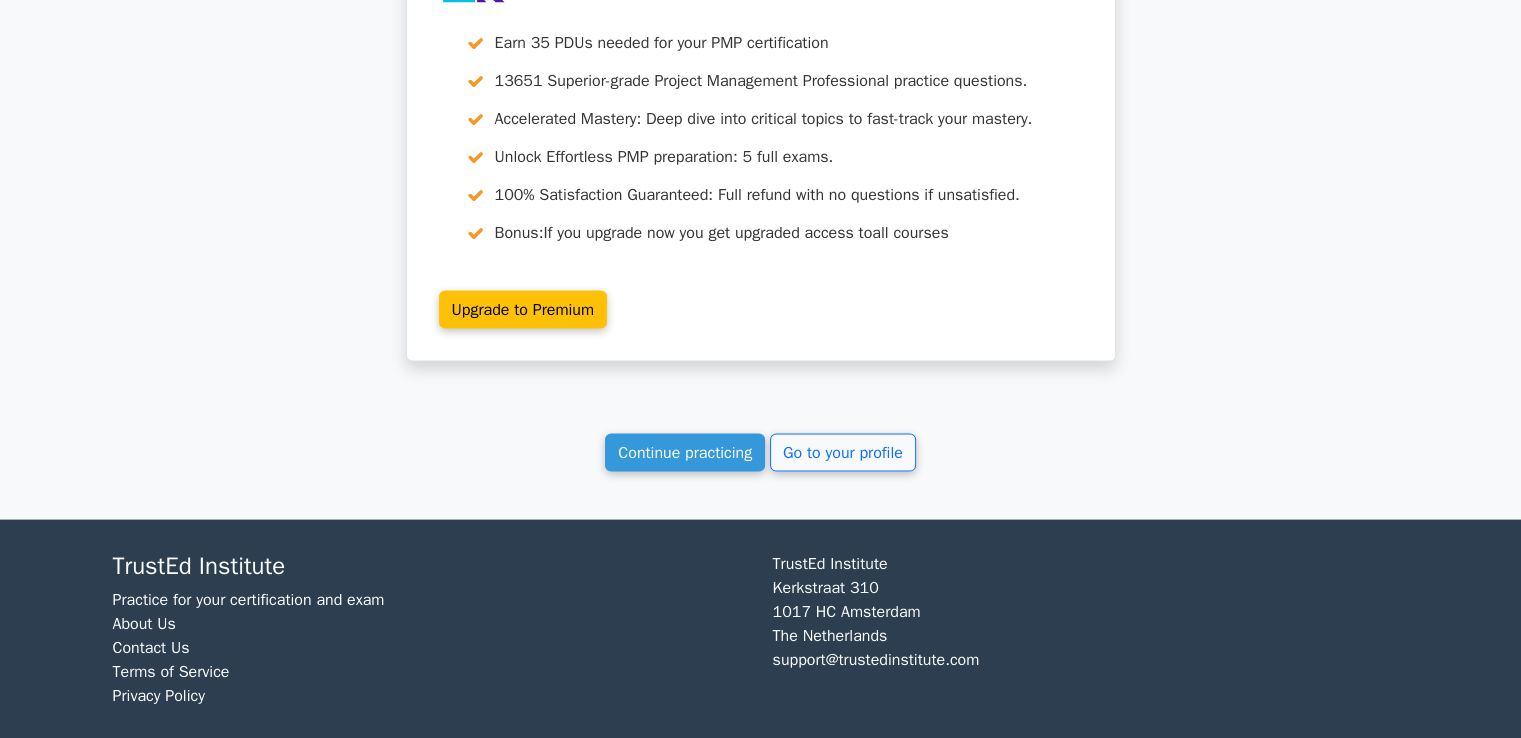 scroll, scrollTop: 4101, scrollLeft: 0, axis: vertical 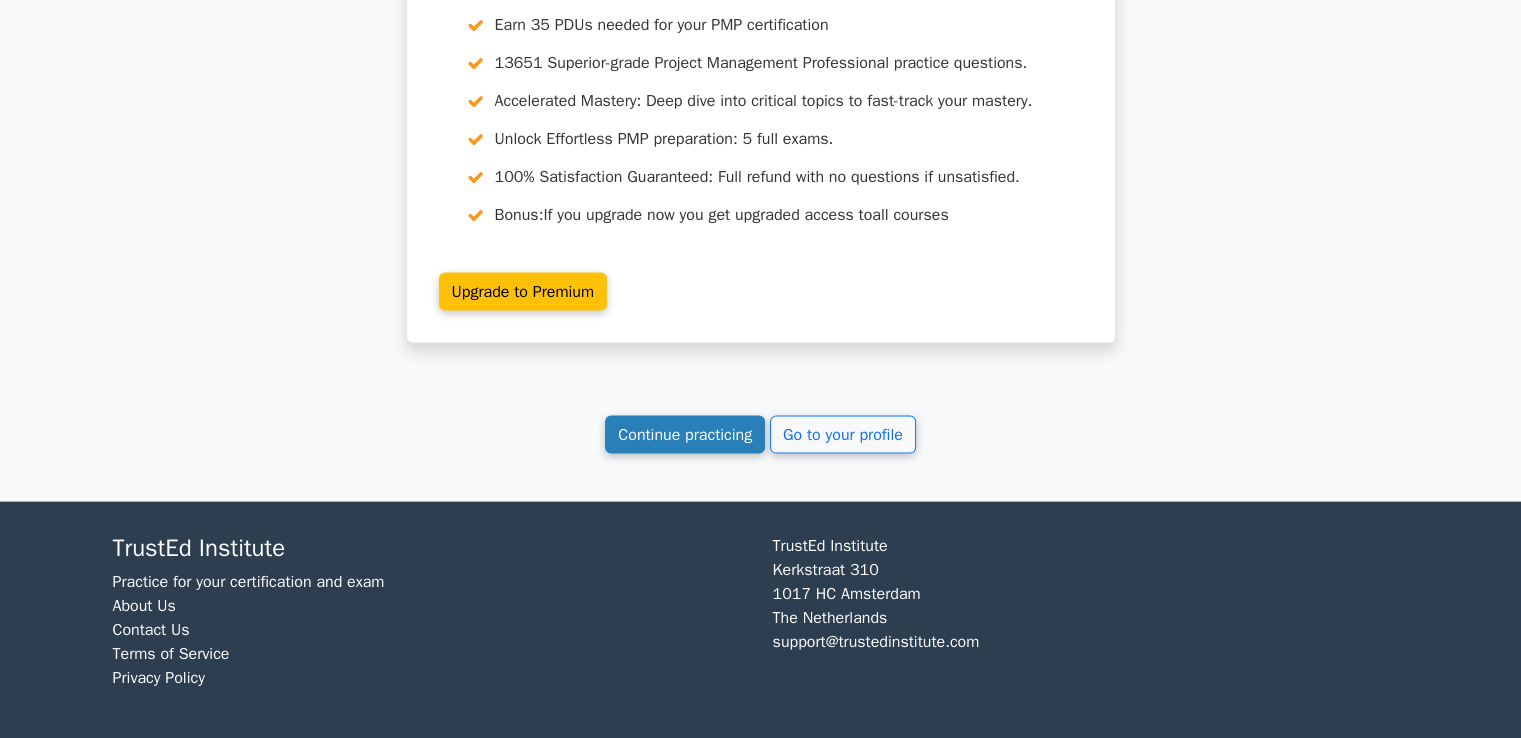 click on "Continue practicing" at bounding box center [685, 435] 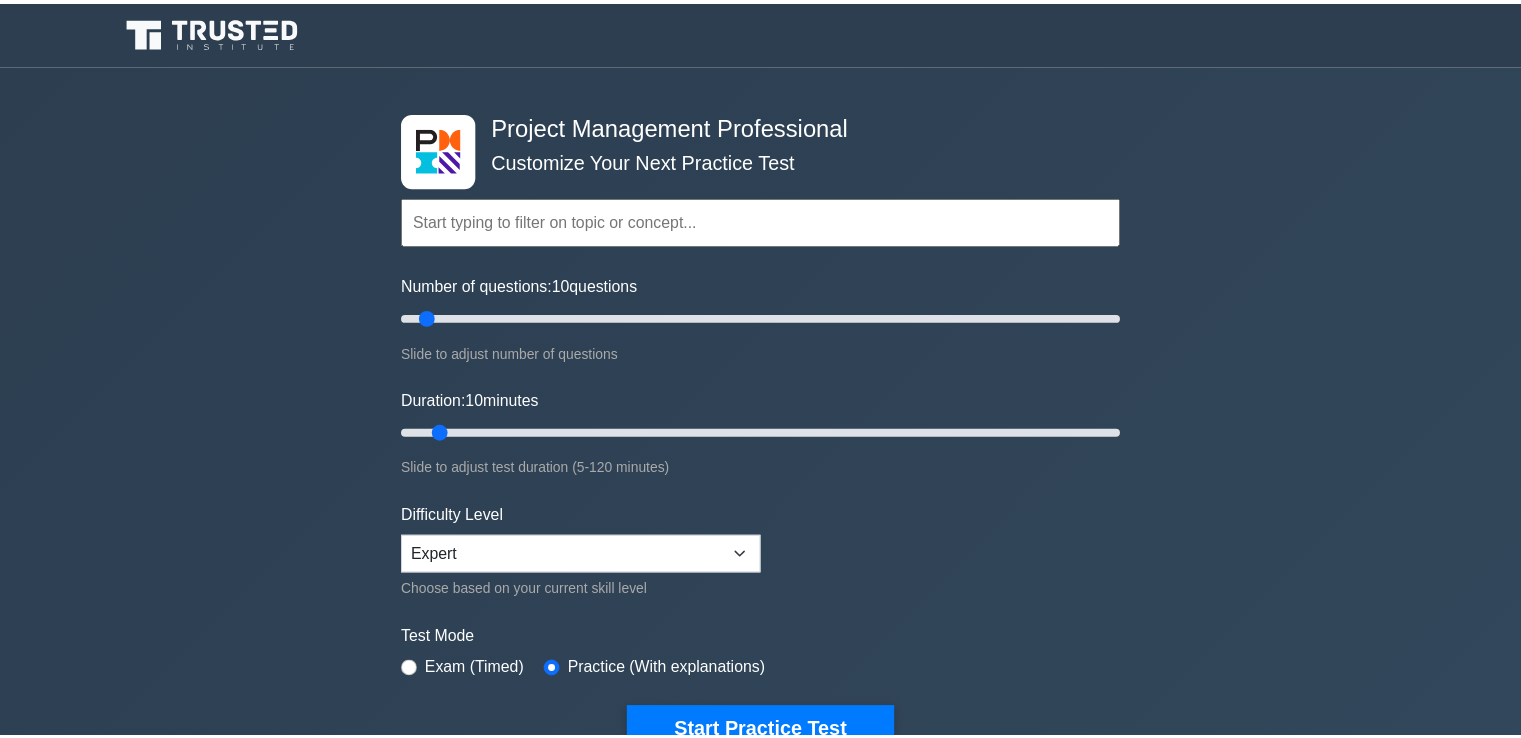 scroll, scrollTop: 0, scrollLeft: 0, axis: both 